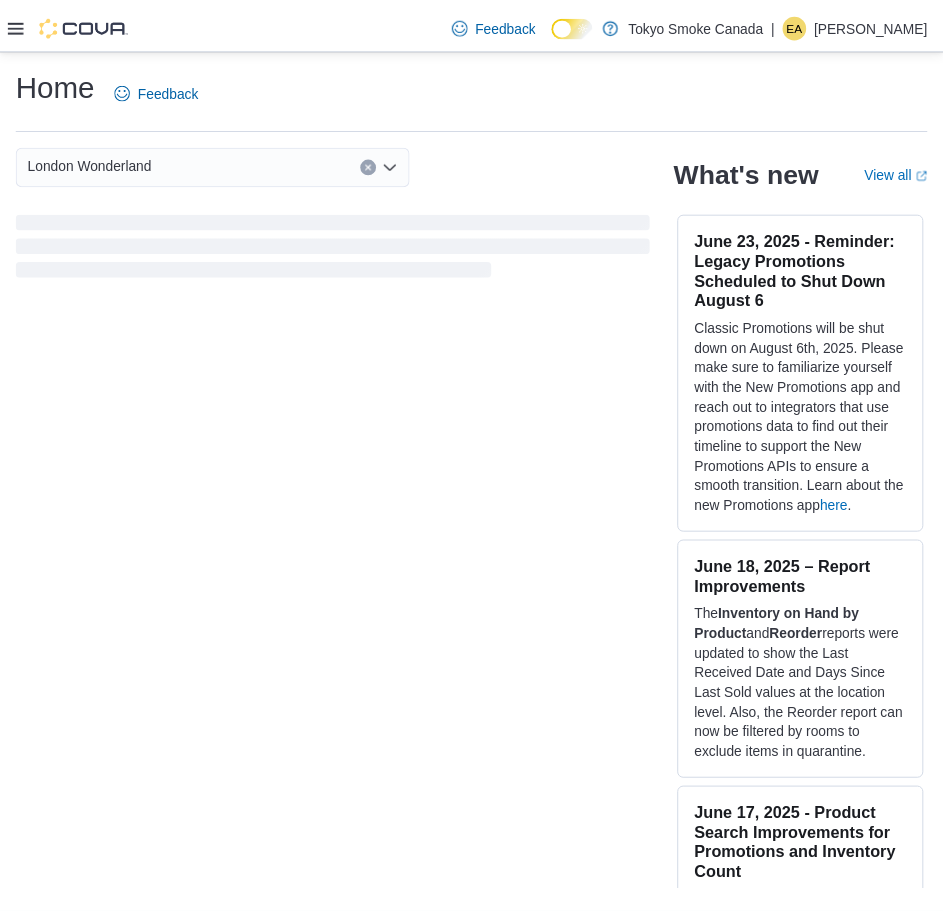 scroll, scrollTop: 0, scrollLeft: 0, axis: both 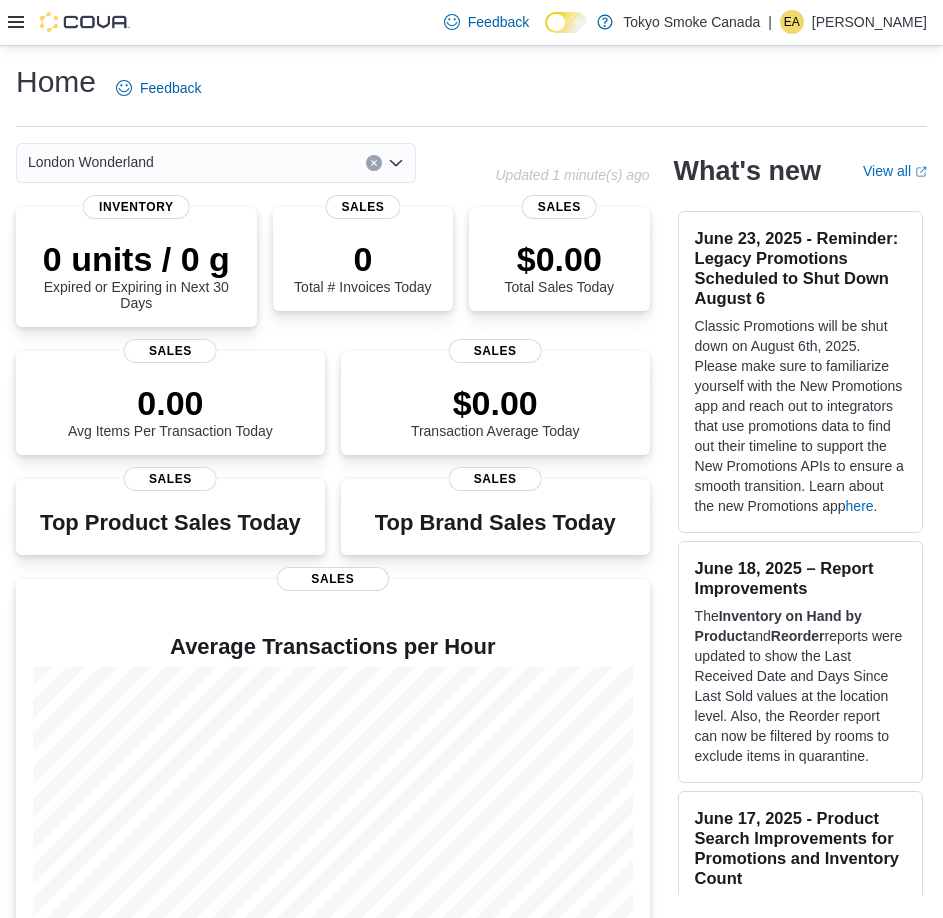 click 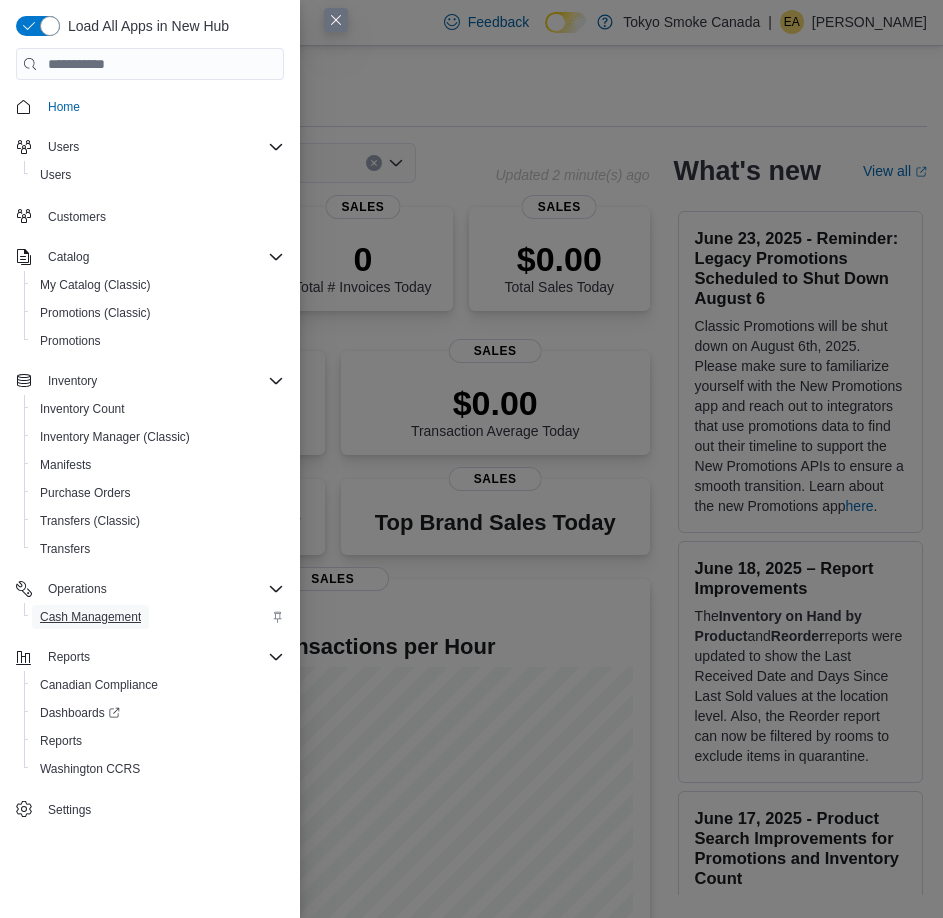click on "Cash Management" at bounding box center (90, 617) 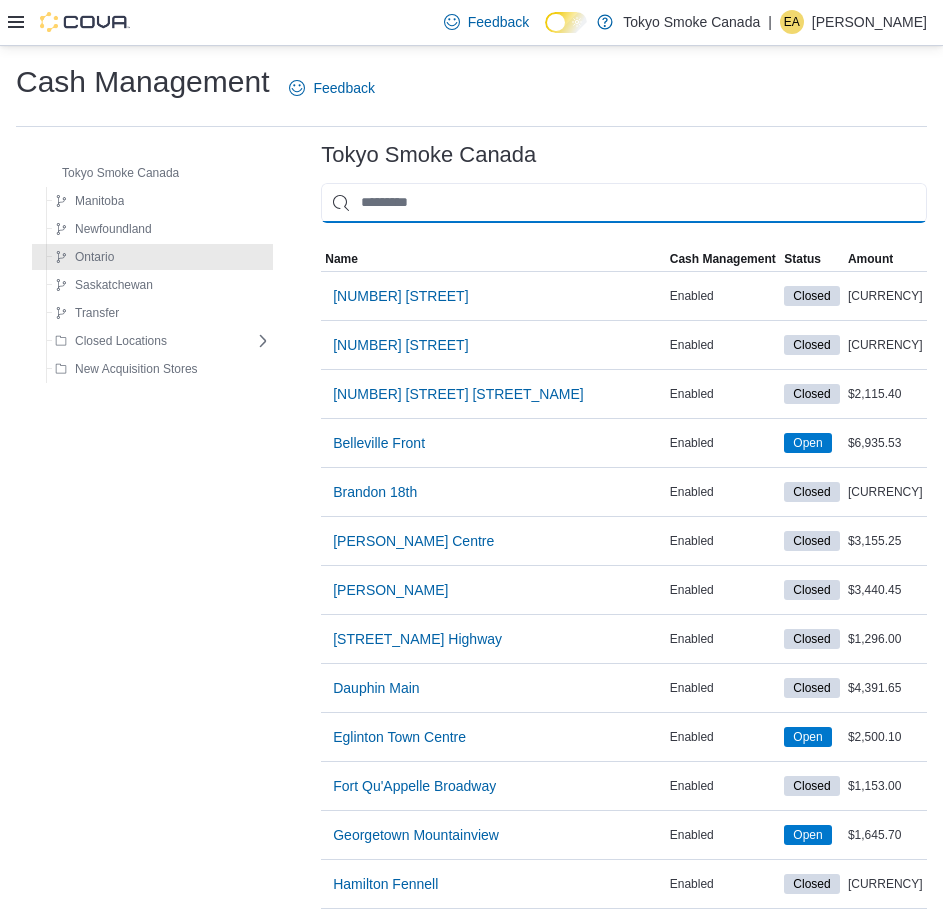 click at bounding box center (624, 203) 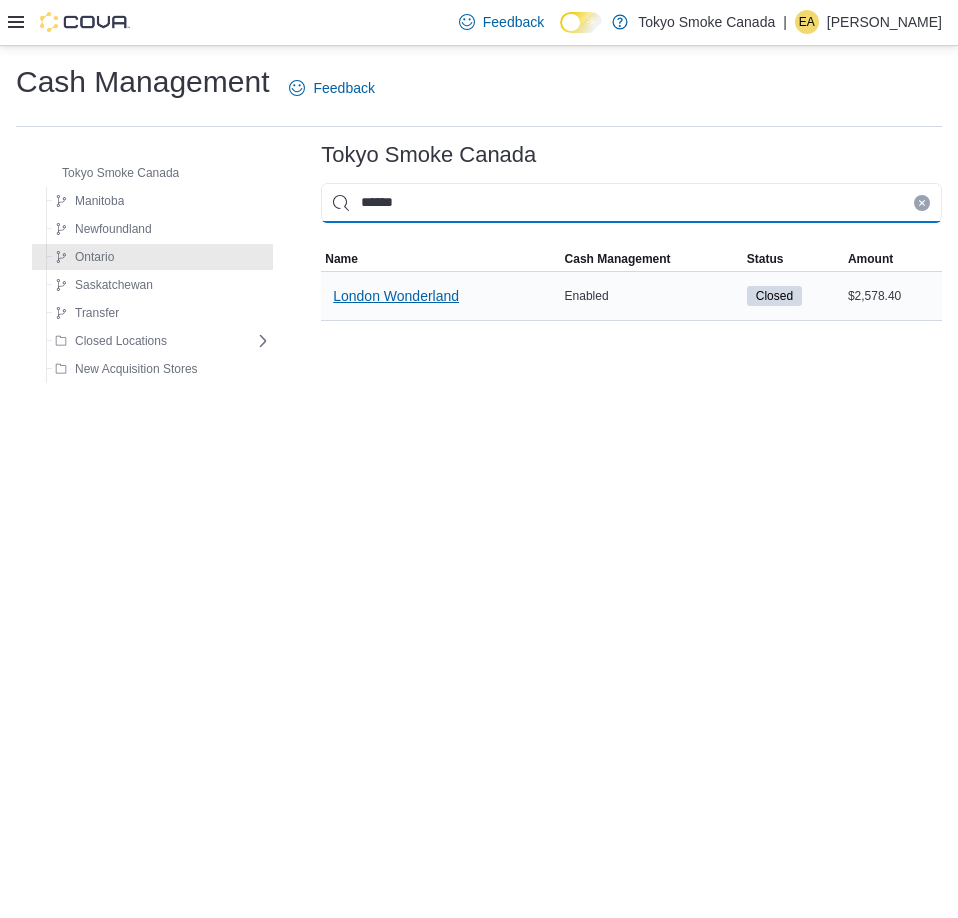 type on "******" 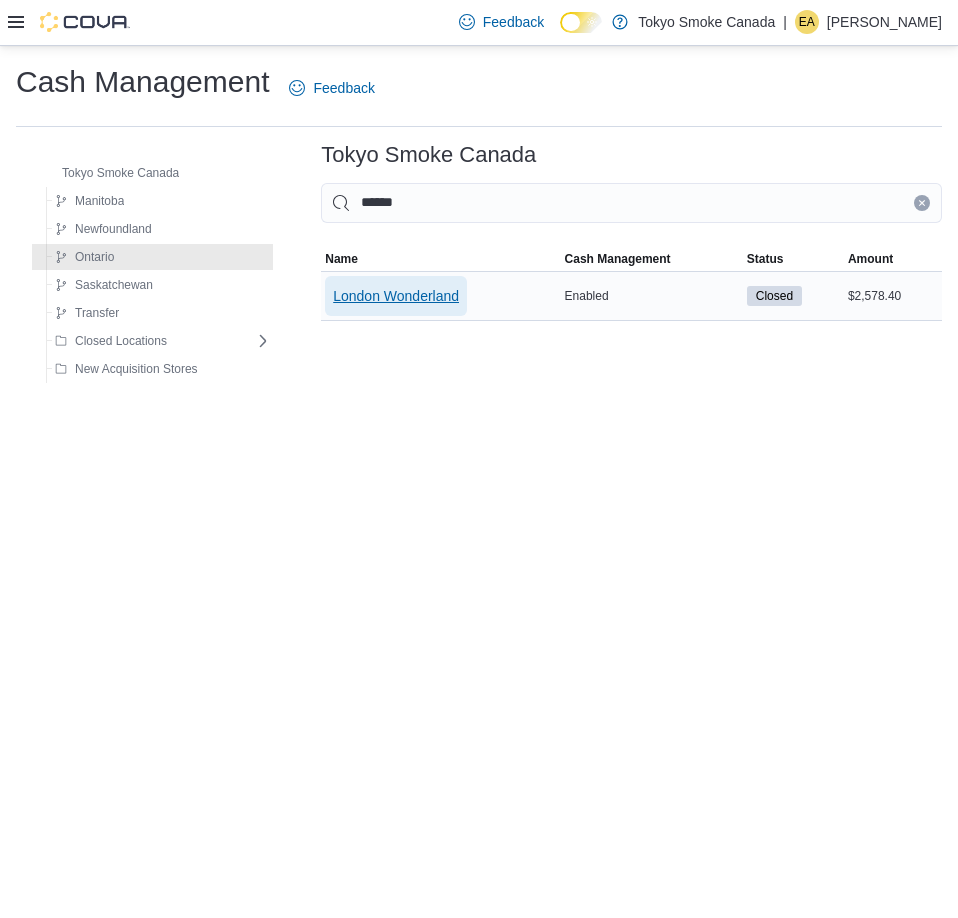 click on "London Wonderland" at bounding box center [396, 296] 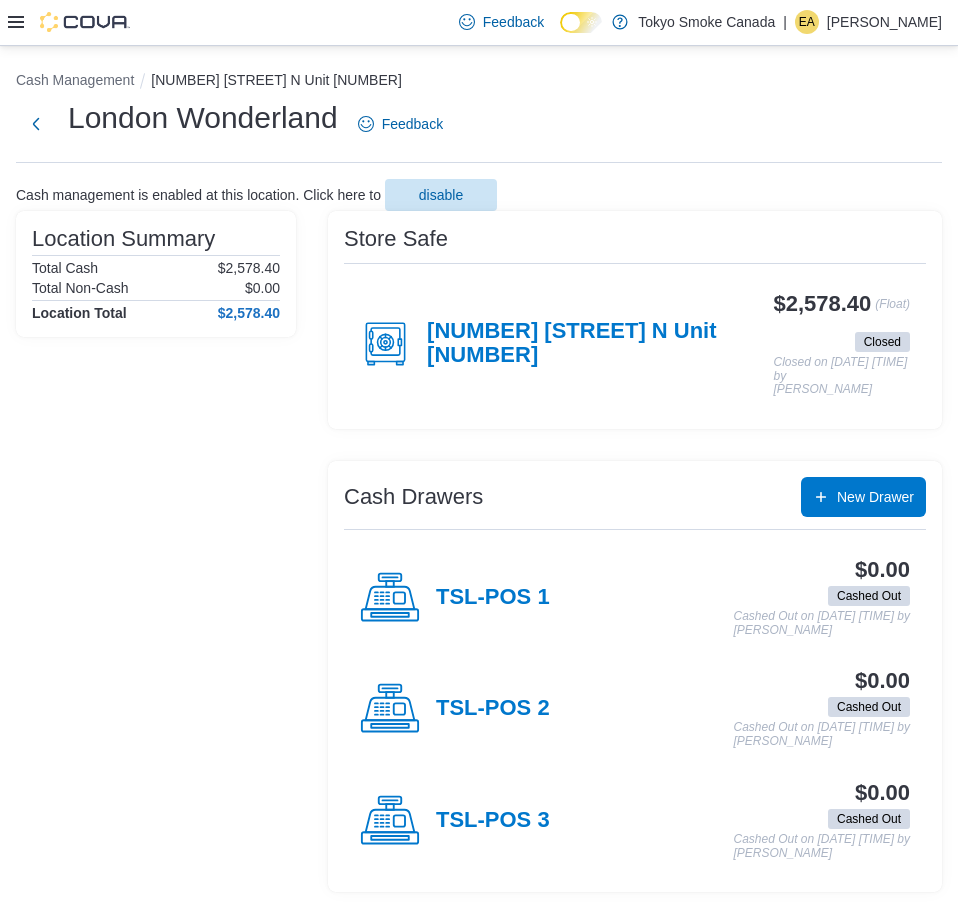 click on "[STREET_NAME] [NUMBER] [STREET] N Unit [NUMBER] [CURRENCY]   (Float) Closed Closed on [DATE] [TIME] by     [PERSON_NAME]" at bounding box center [635, 344] 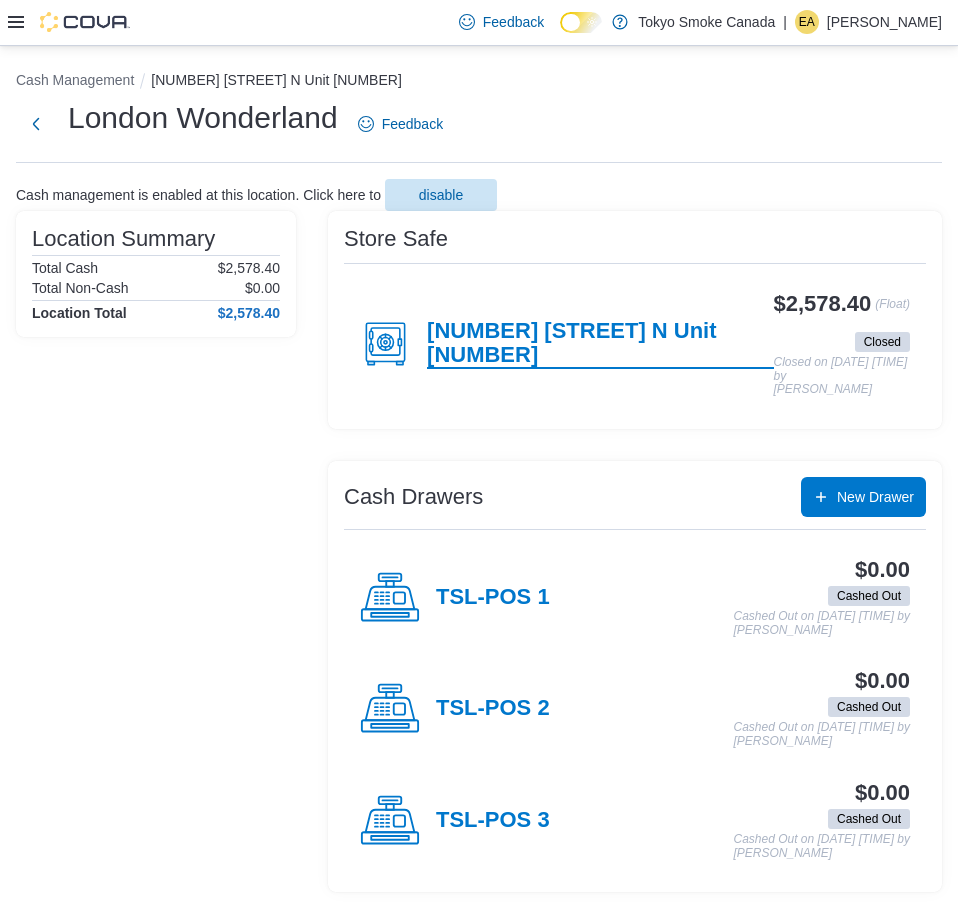 click on "[NUMBER] [STREET] N Unit [NUMBER]" at bounding box center [600, 344] 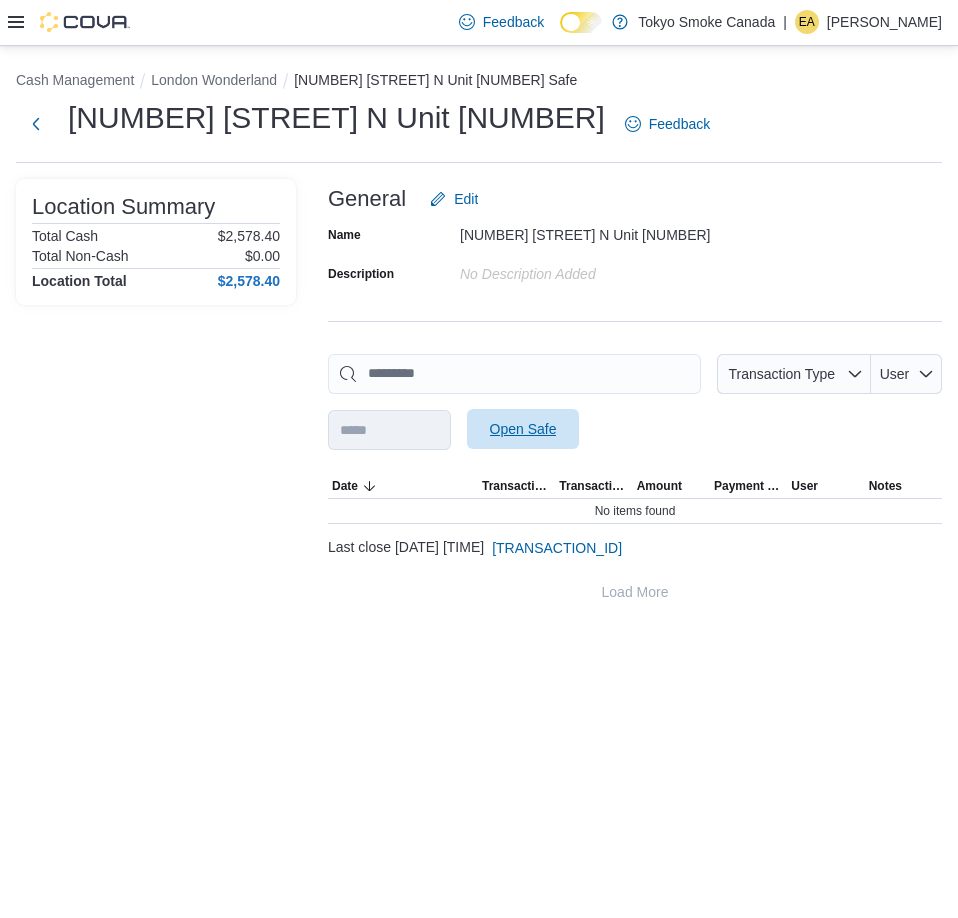 click on "Open Safe" at bounding box center [523, 429] 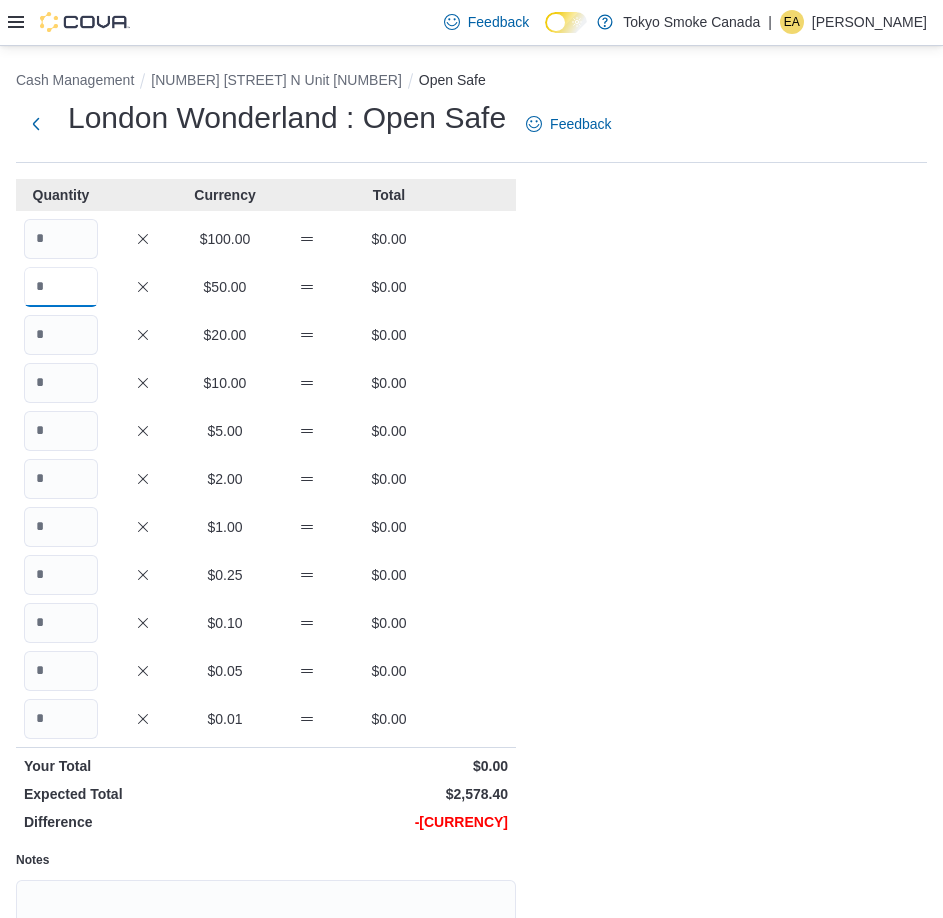 click at bounding box center (61, 287) 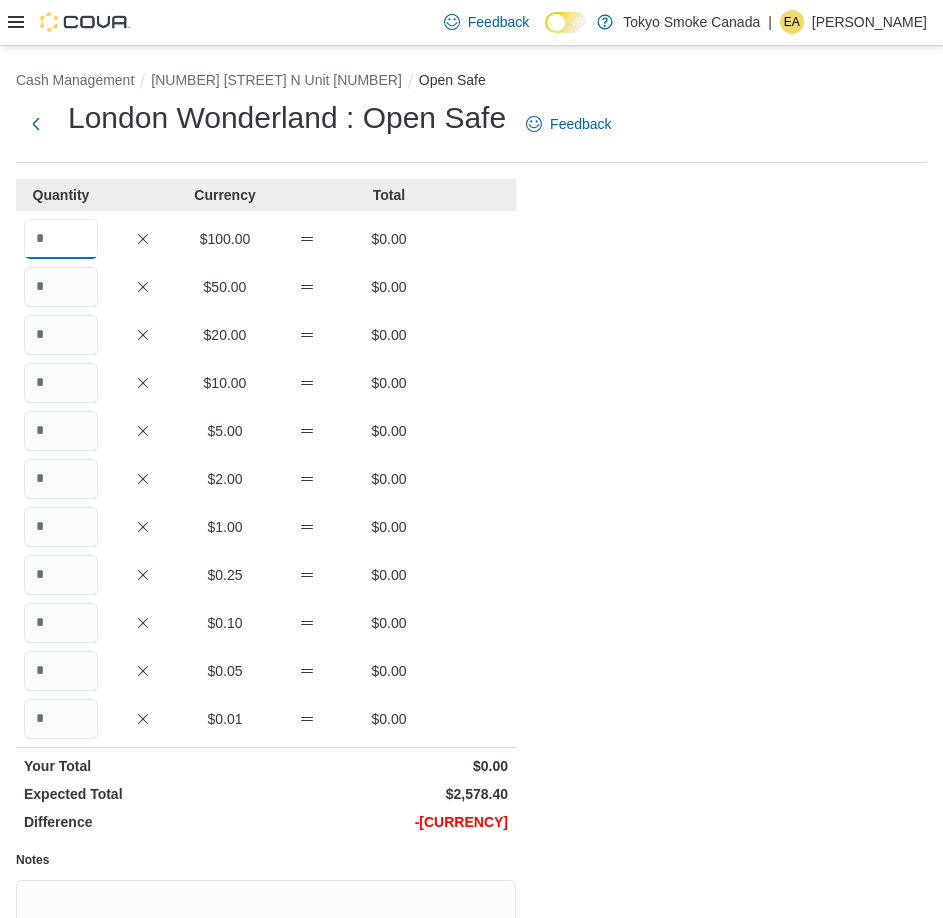 click at bounding box center (61, 239) 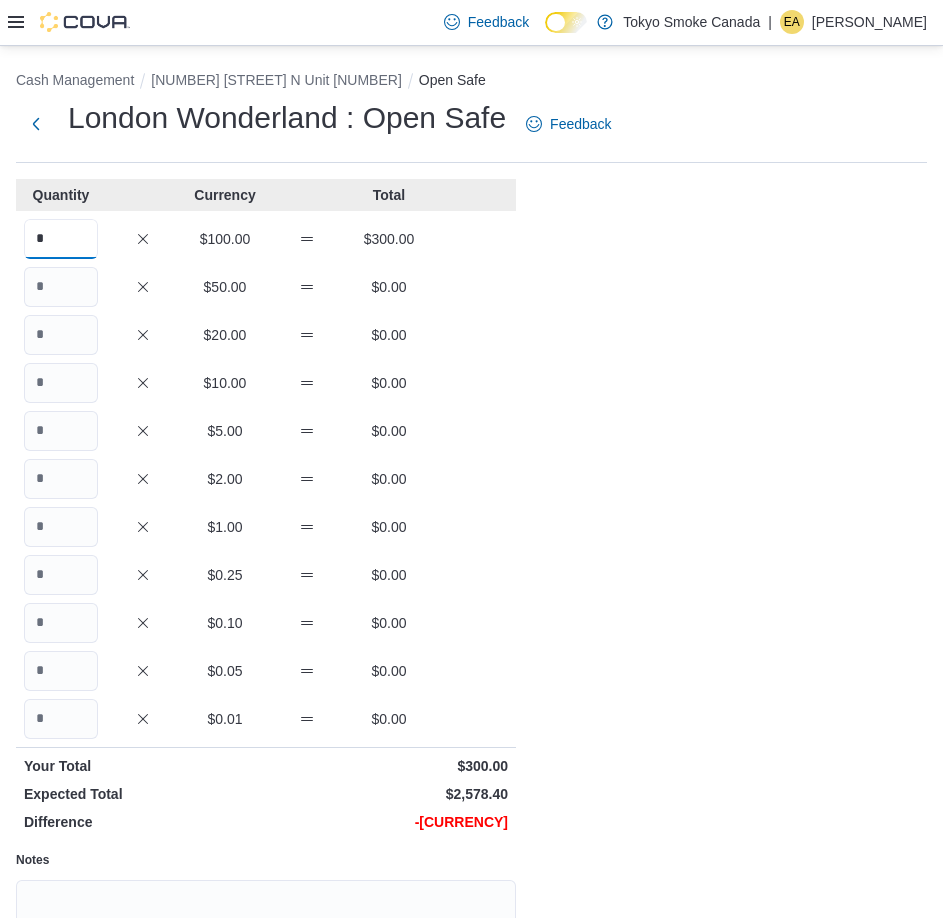 type on "*" 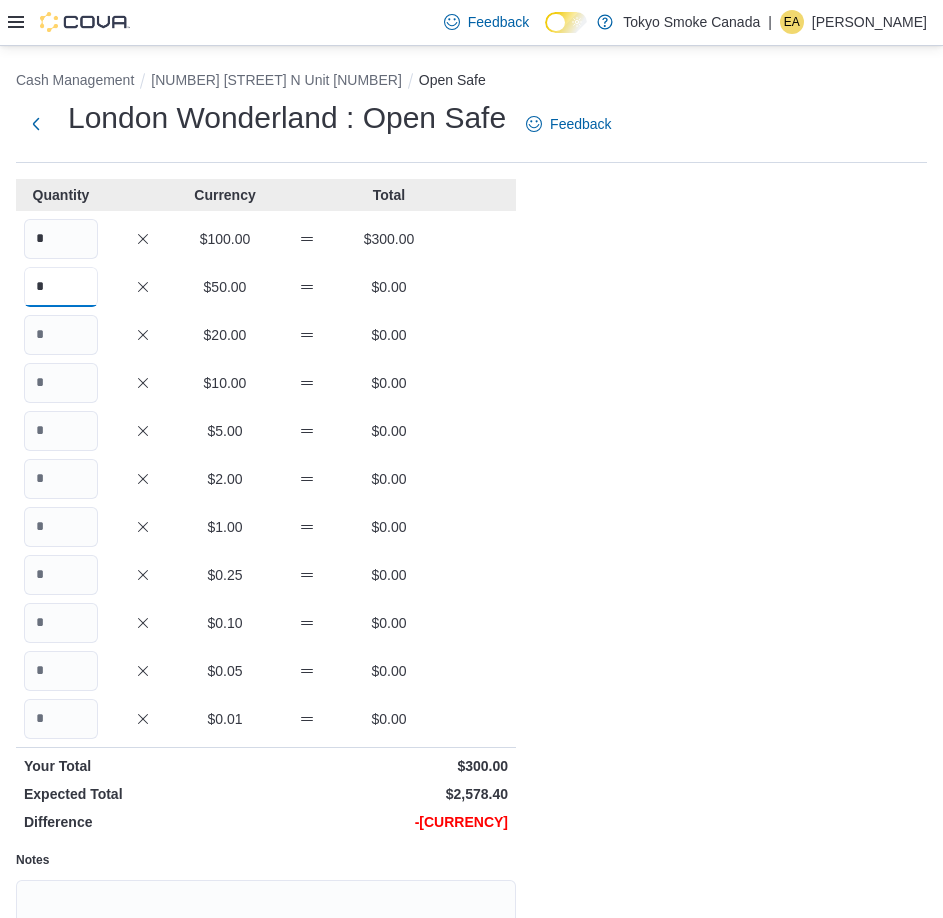 type on "*" 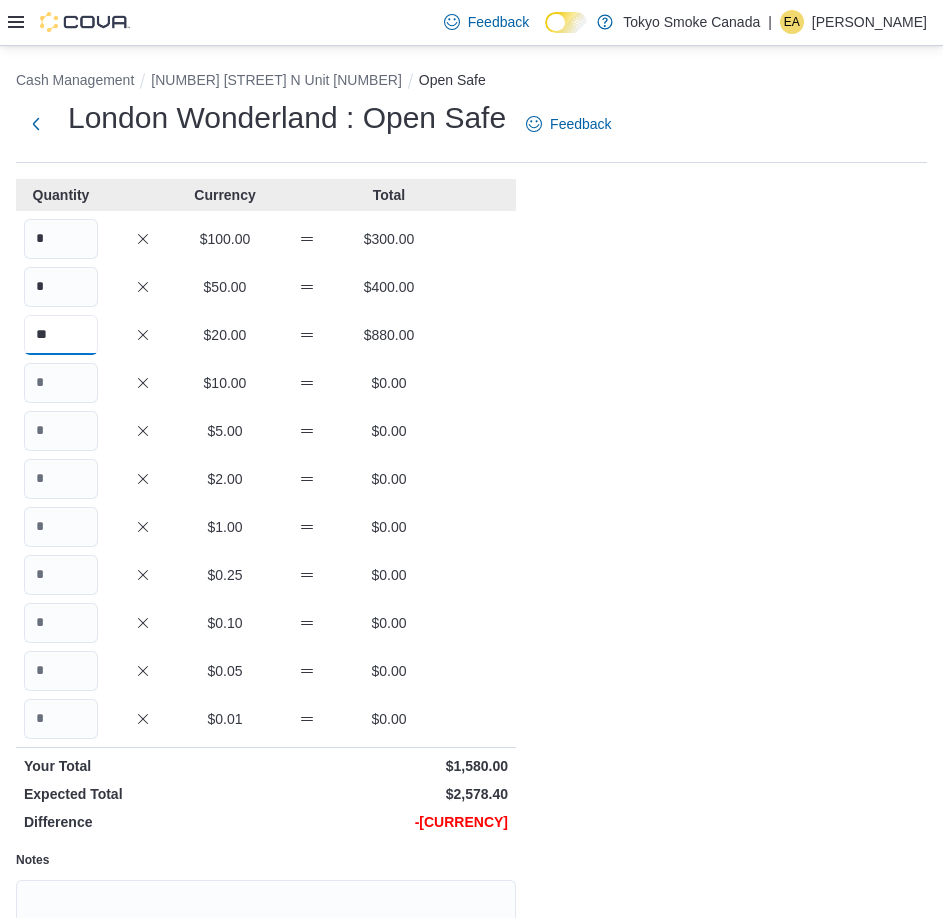 type on "**" 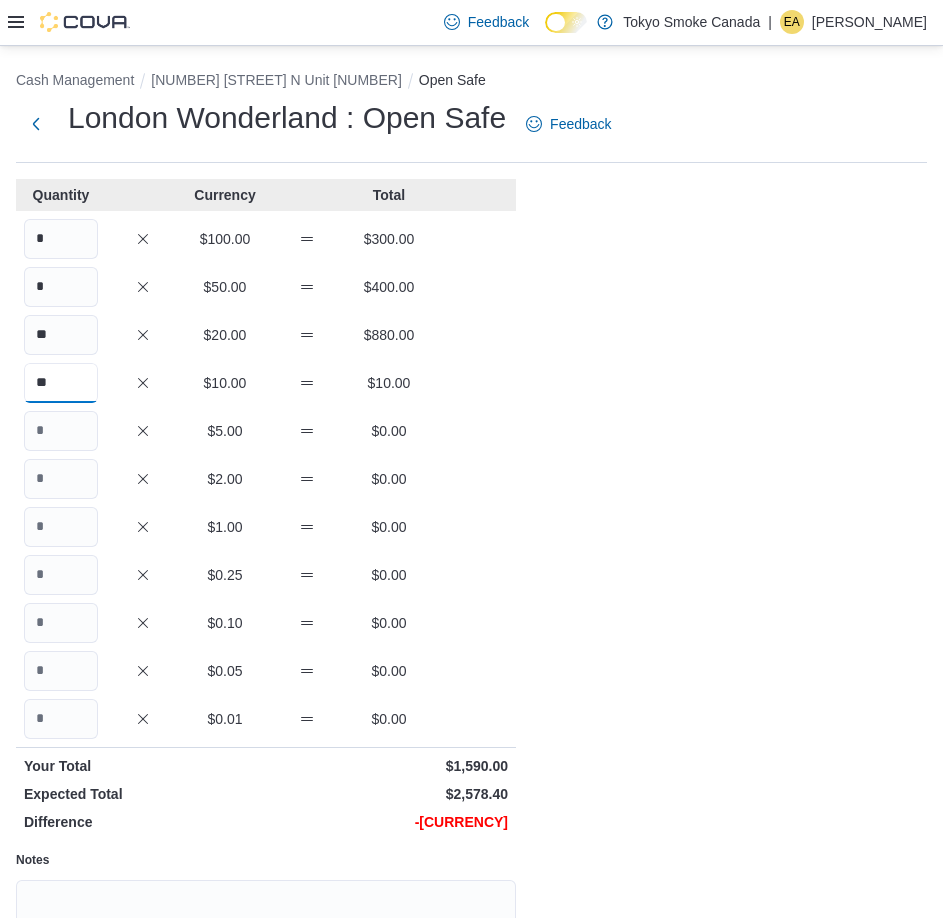 type on "**" 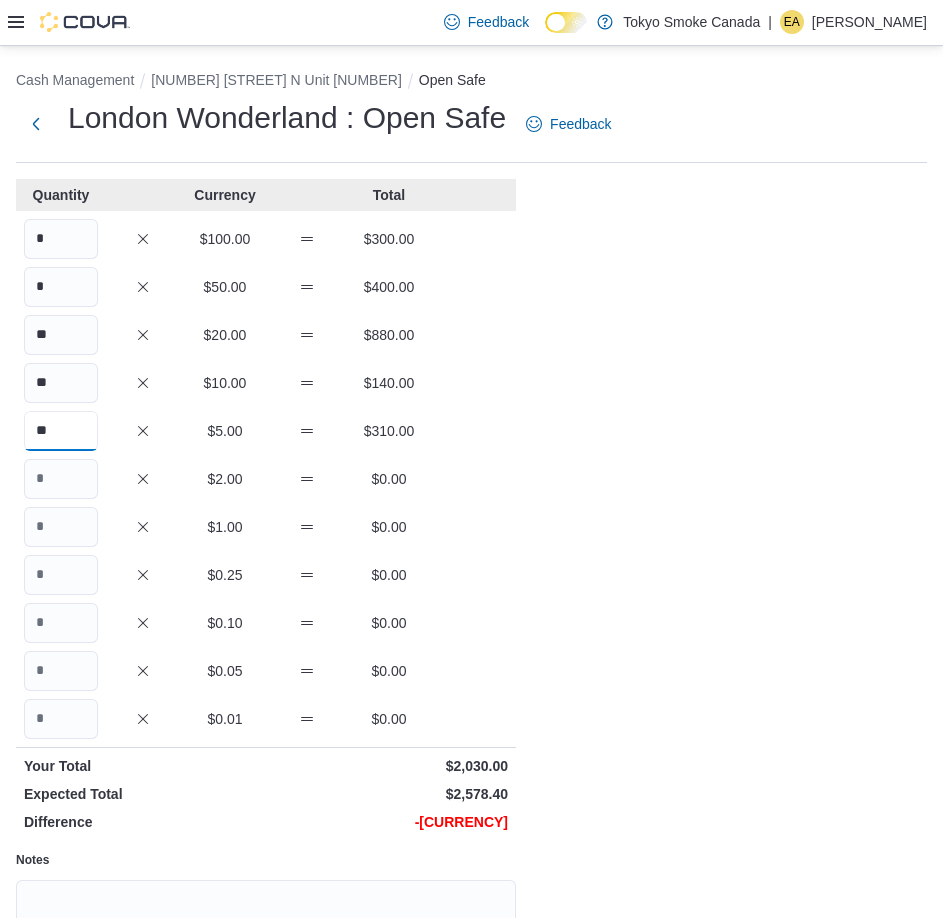 type on "**" 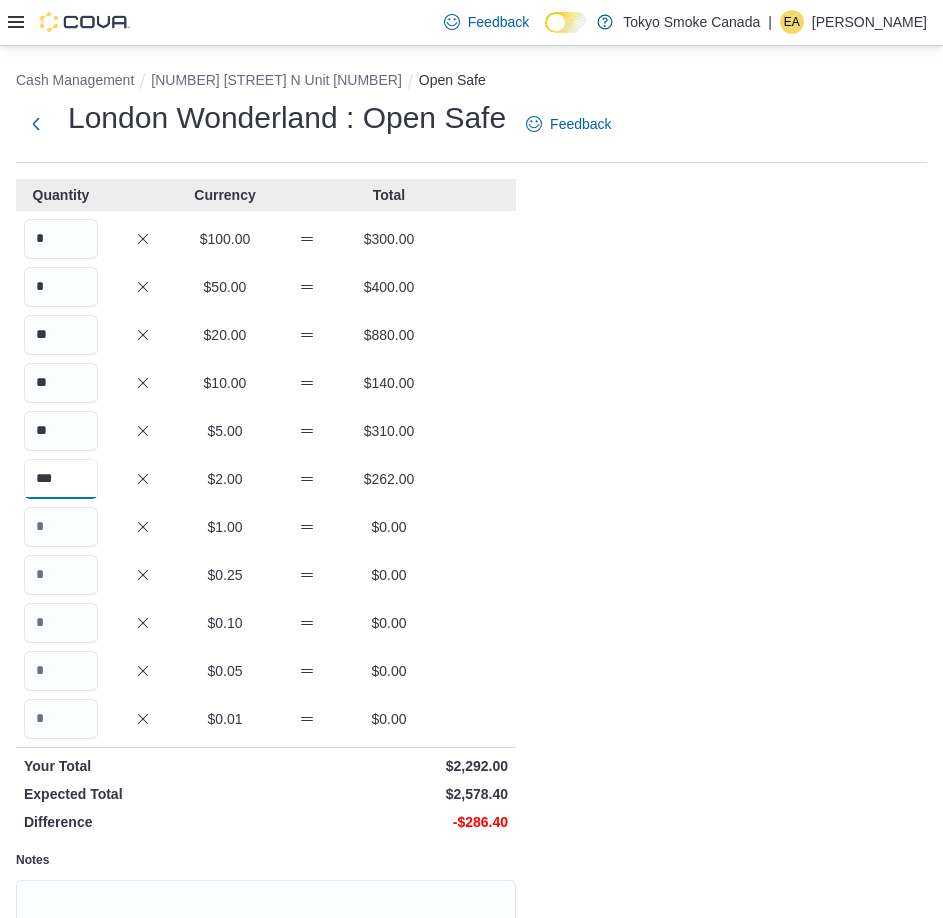 type on "***" 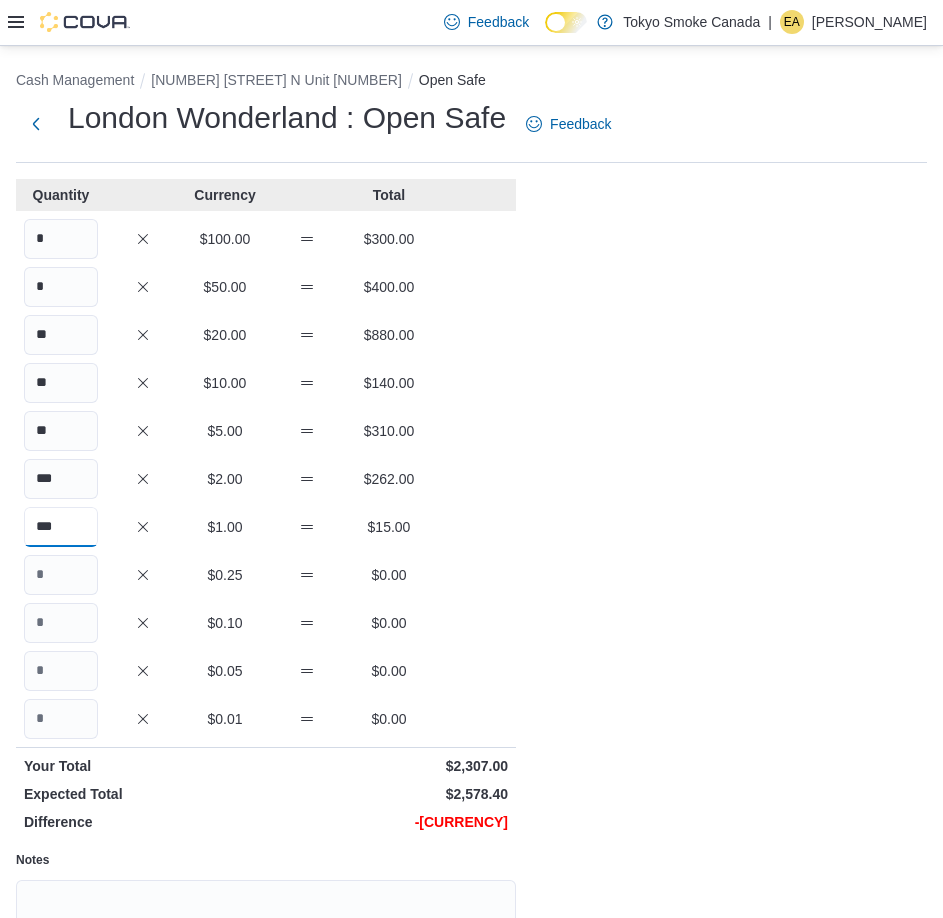 type on "***" 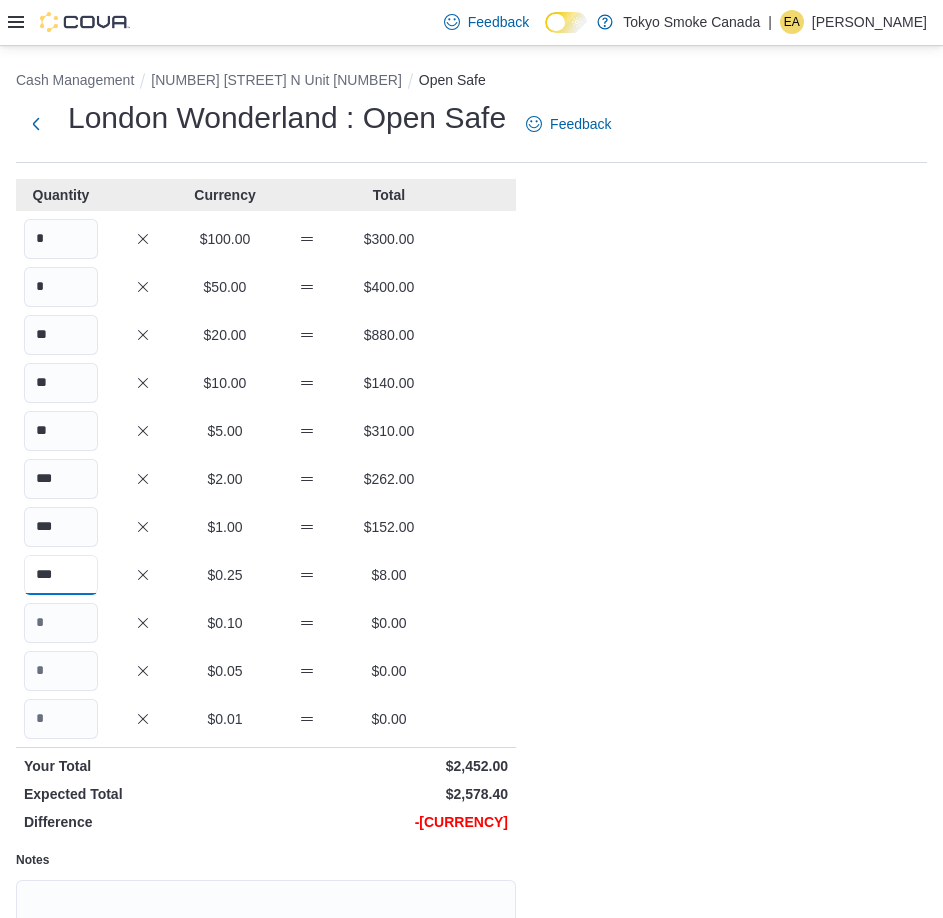 type on "***" 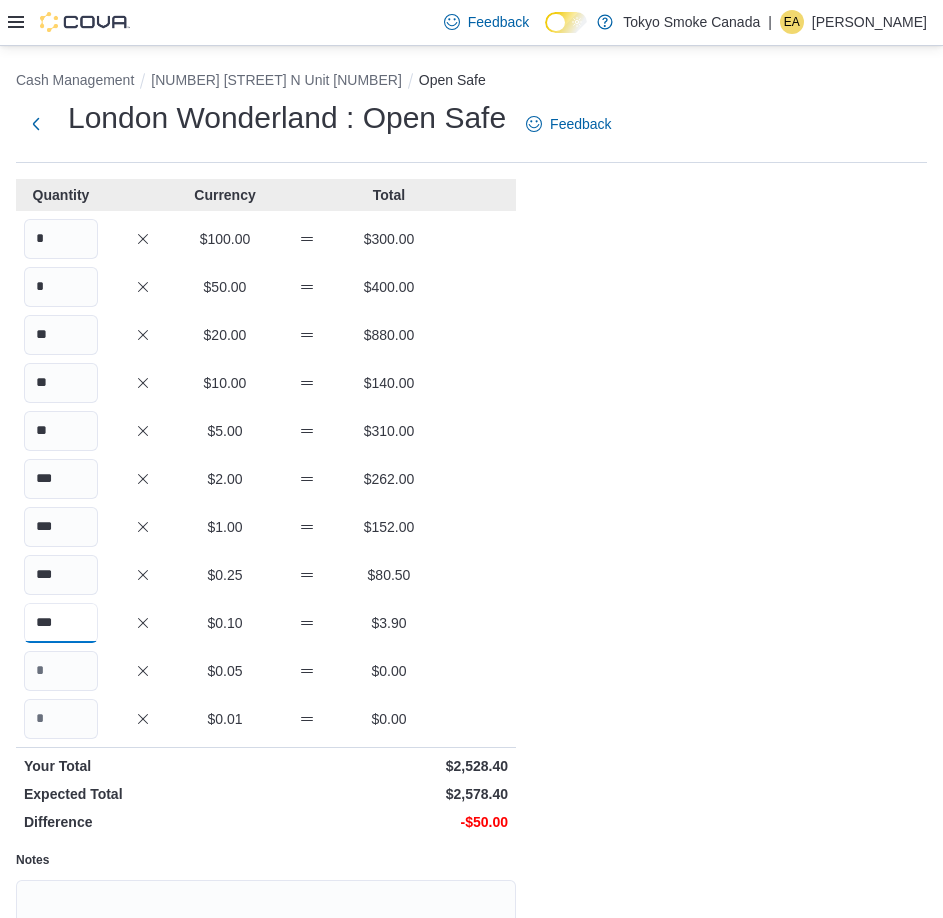 type on "***" 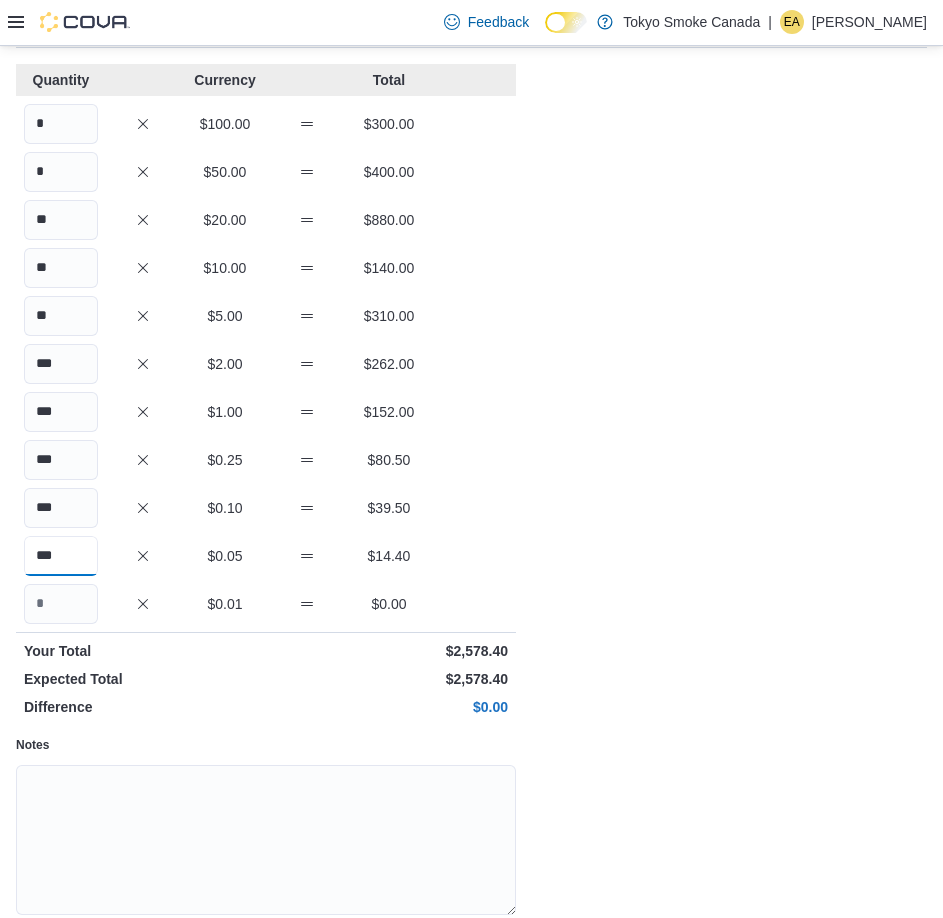 scroll, scrollTop: 199, scrollLeft: 0, axis: vertical 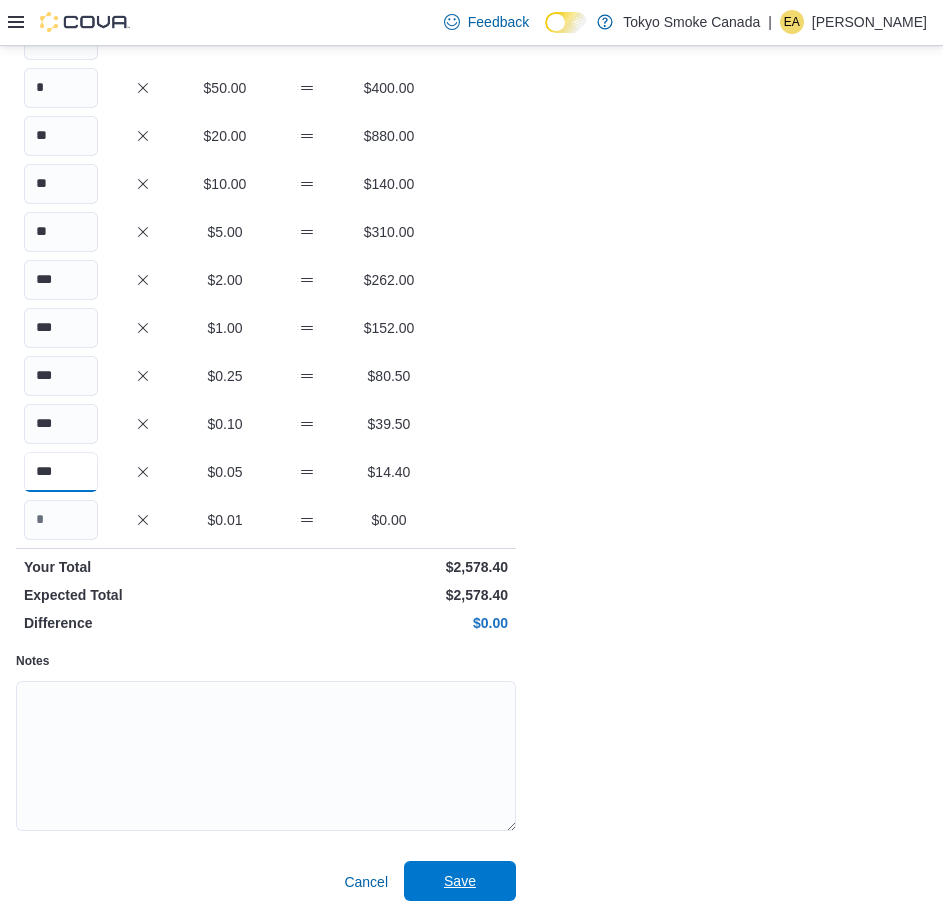 type on "***" 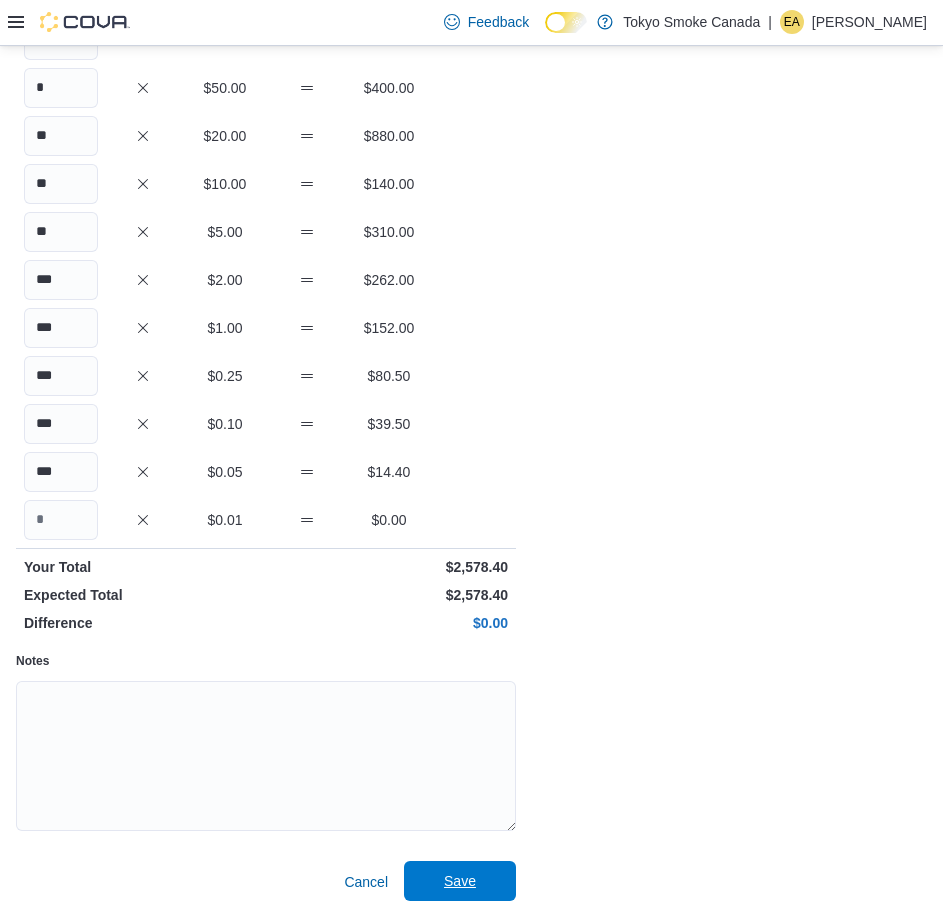 click on "Save" at bounding box center (460, 881) 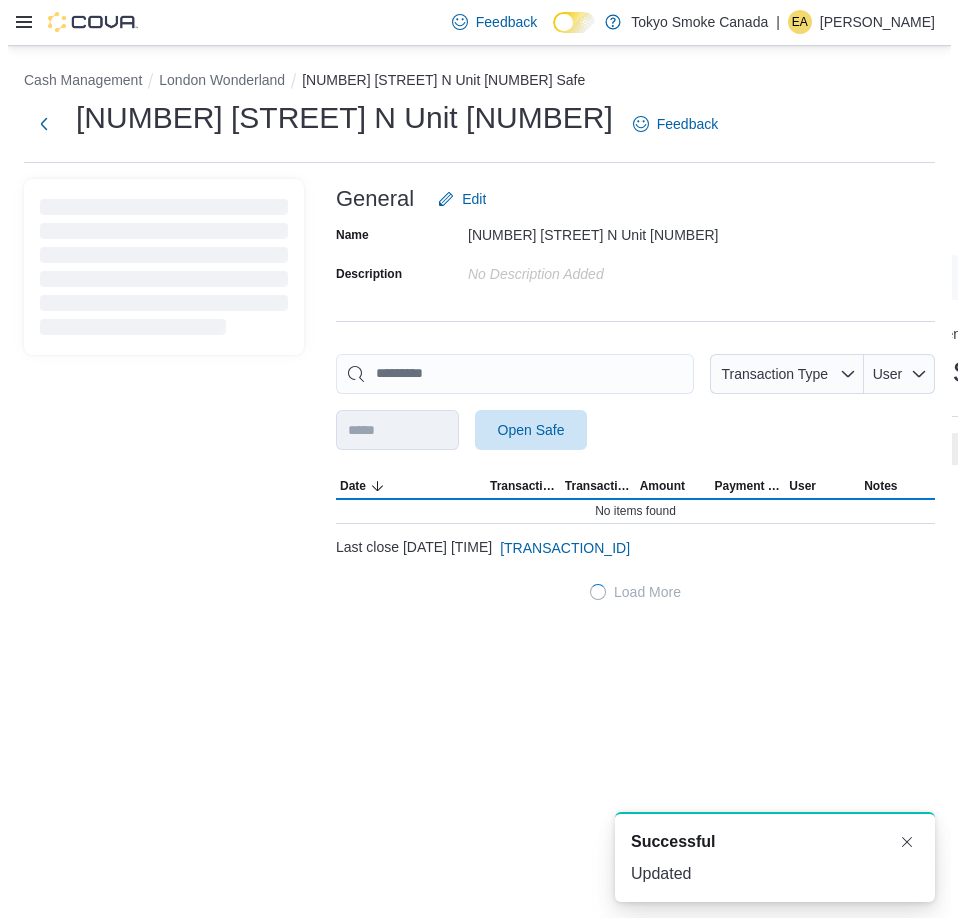 scroll, scrollTop: 0, scrollLeft: 0, axis: both 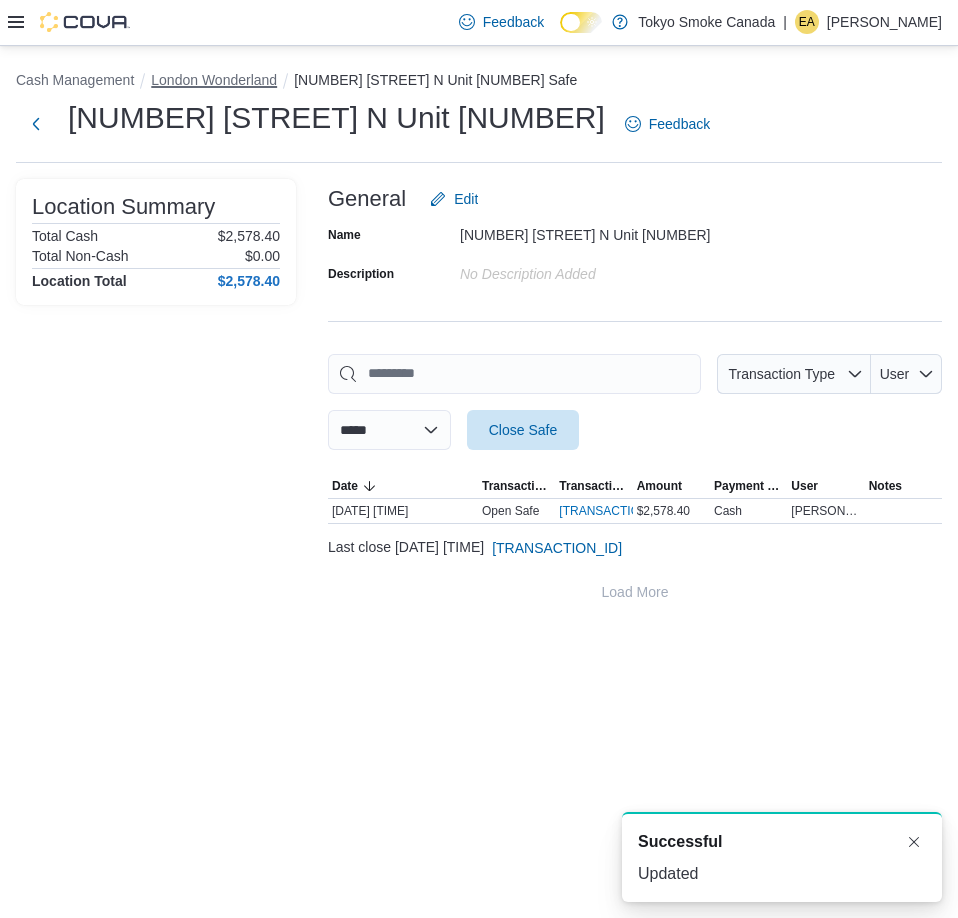 click on "London Wonderland" at bounding box center [214, 80] 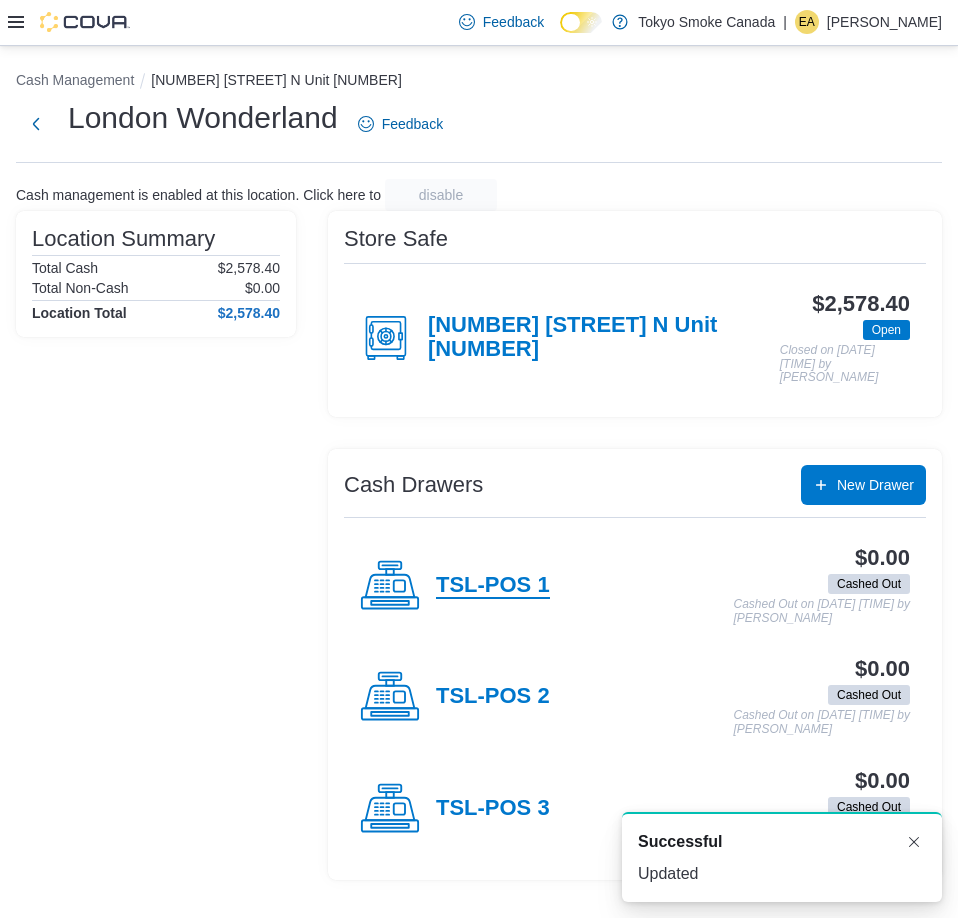 click on "TSL-POS 1" at bounding box center [493, 586] 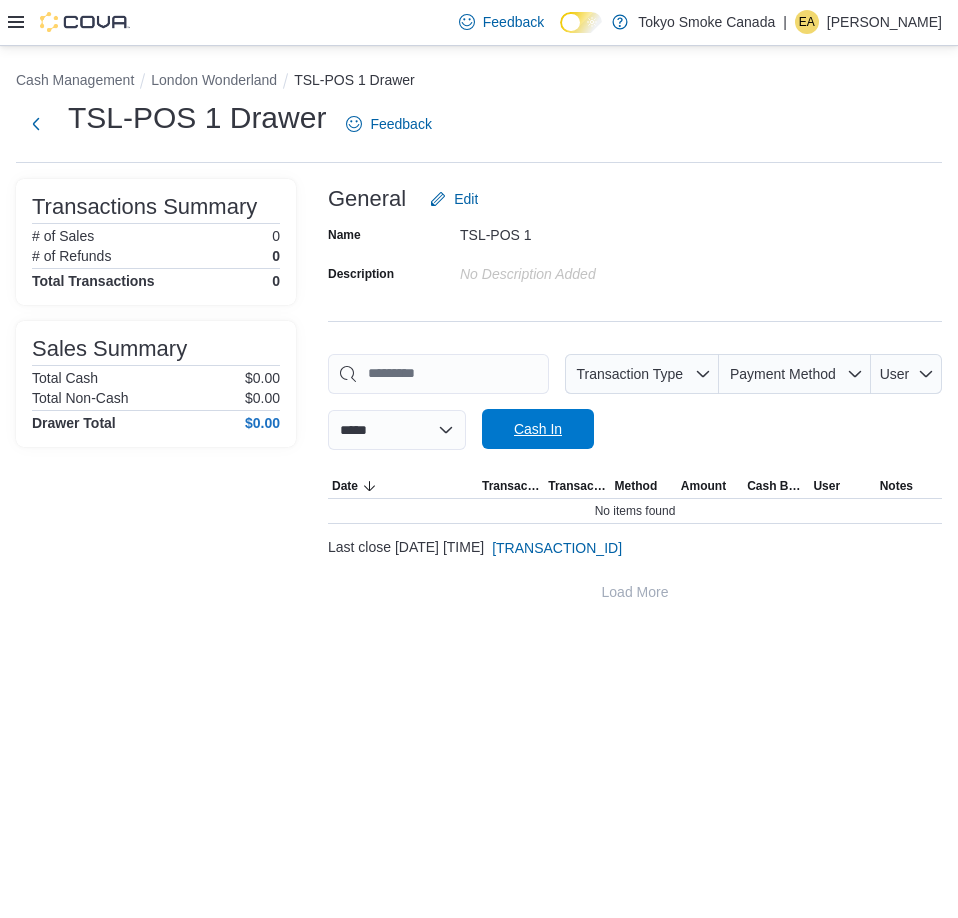 click on "Cash In" at bounding box center [538, 429] 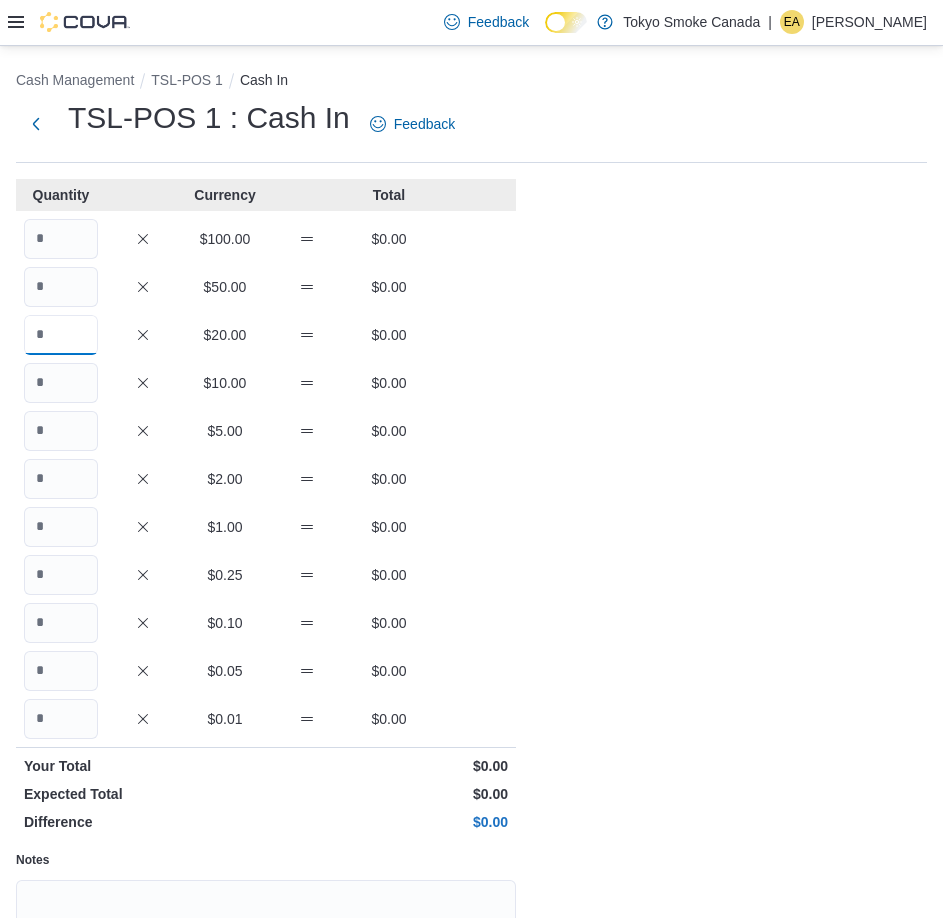 click at bounding box center [61, 335] 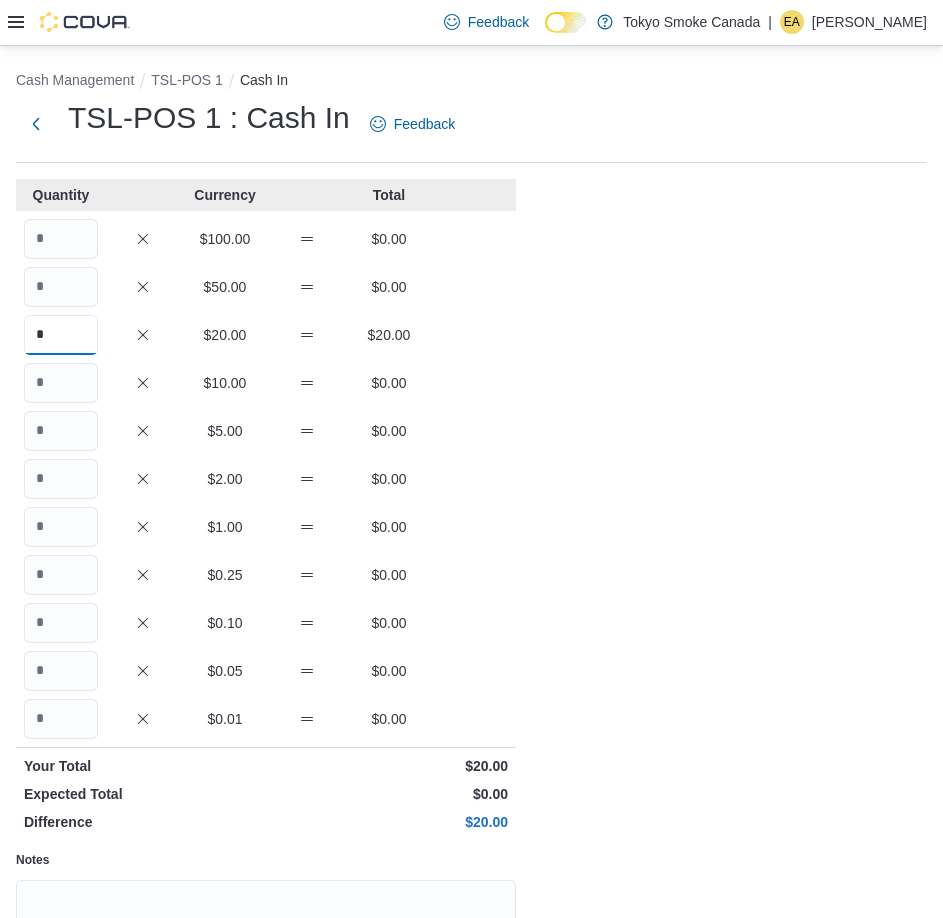 type on "*" 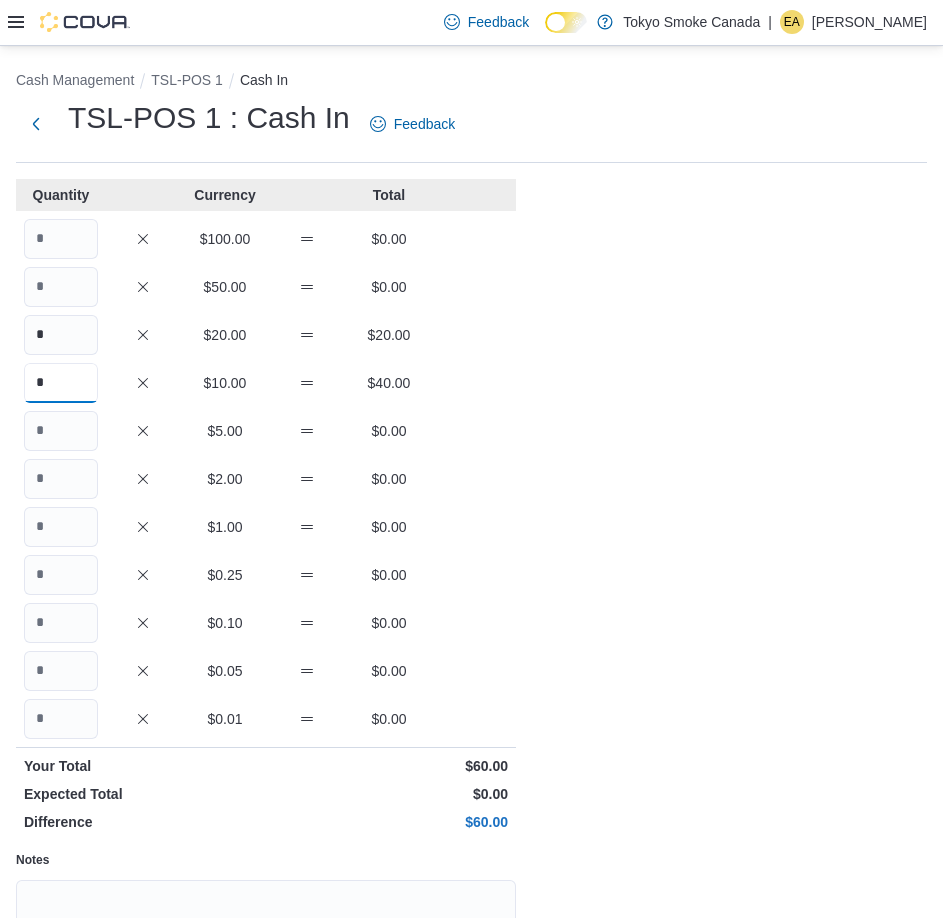 type on "*" 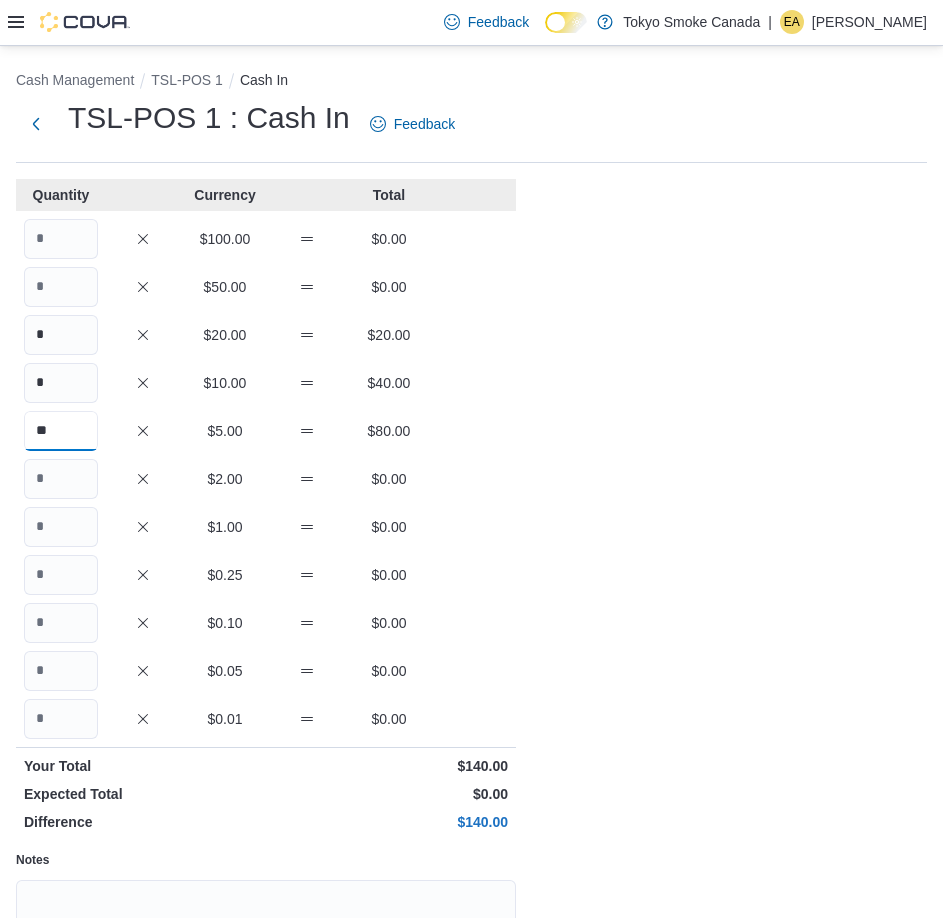 type on "**" 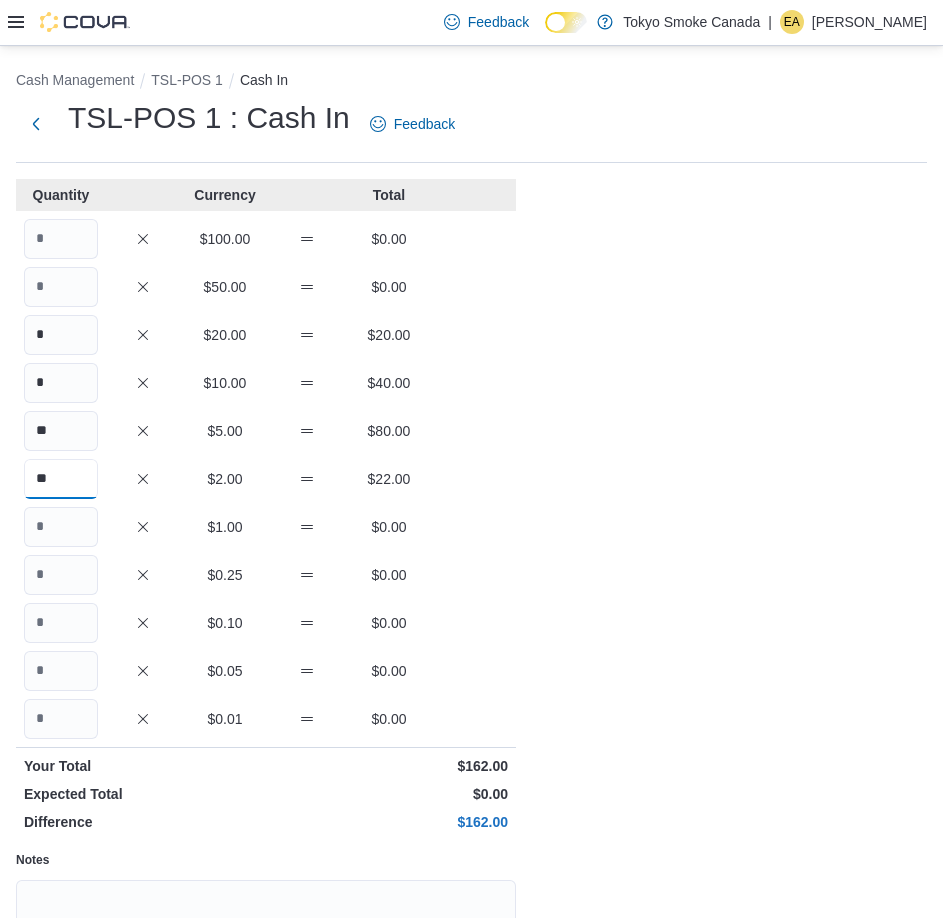 type on "**" 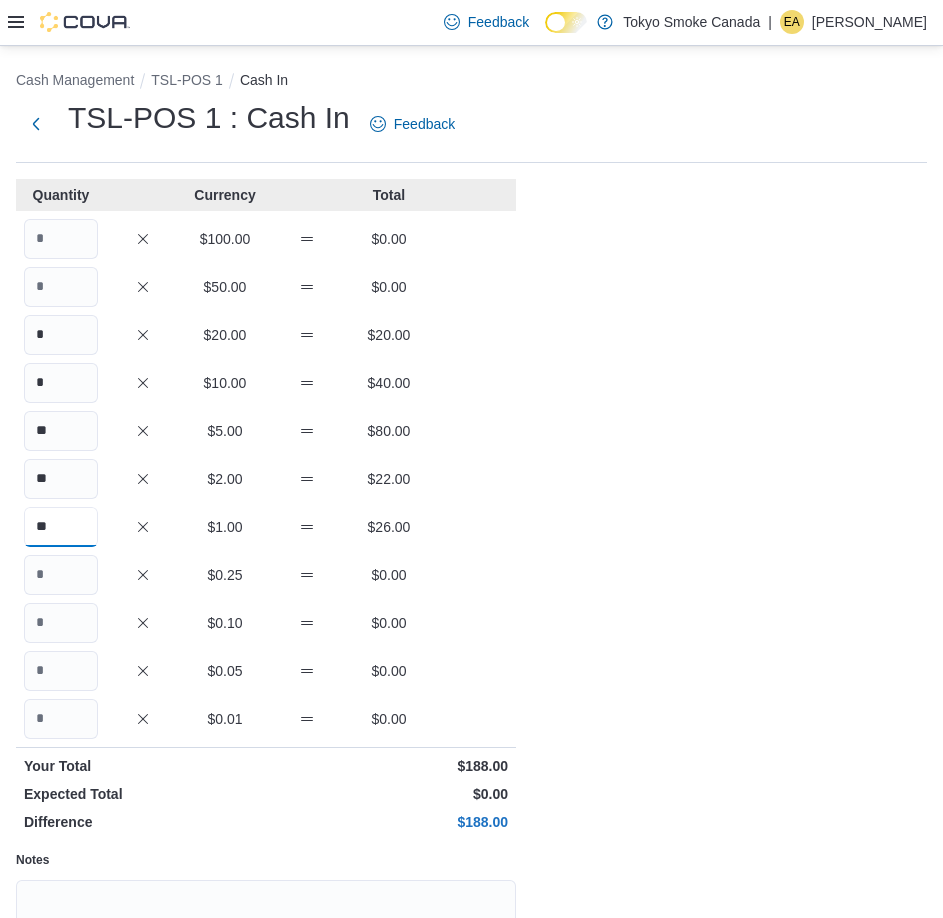 type on "**" 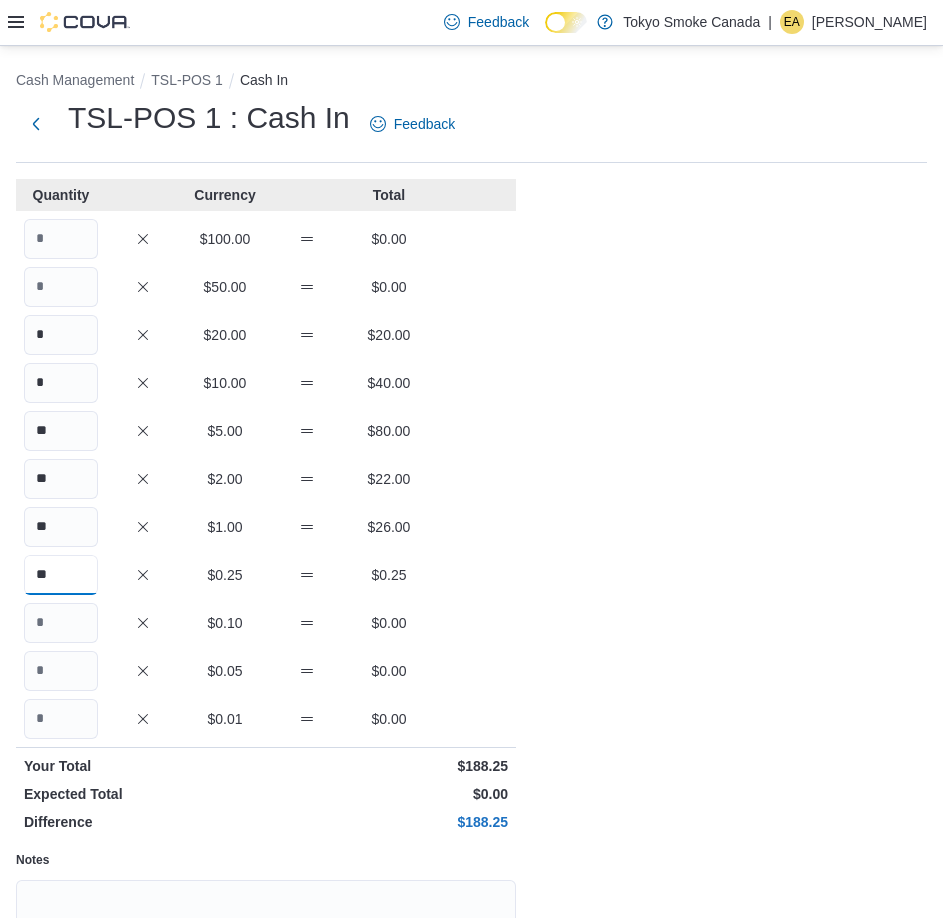 type on "**" 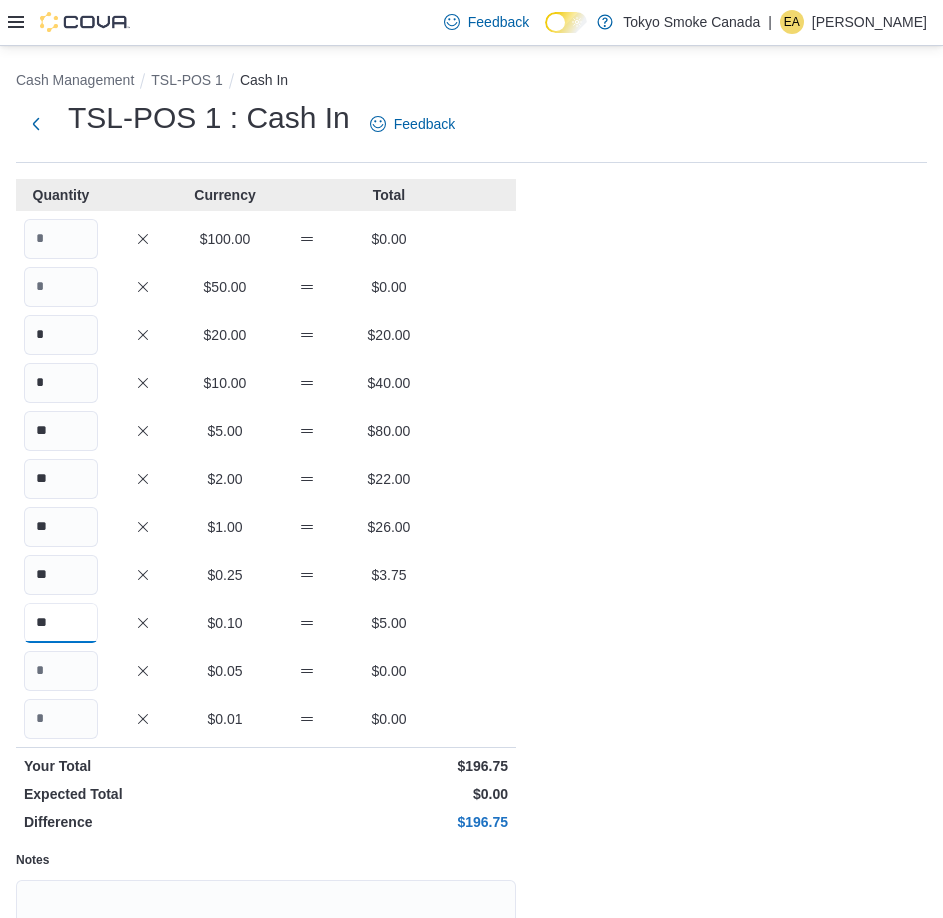type on "**" 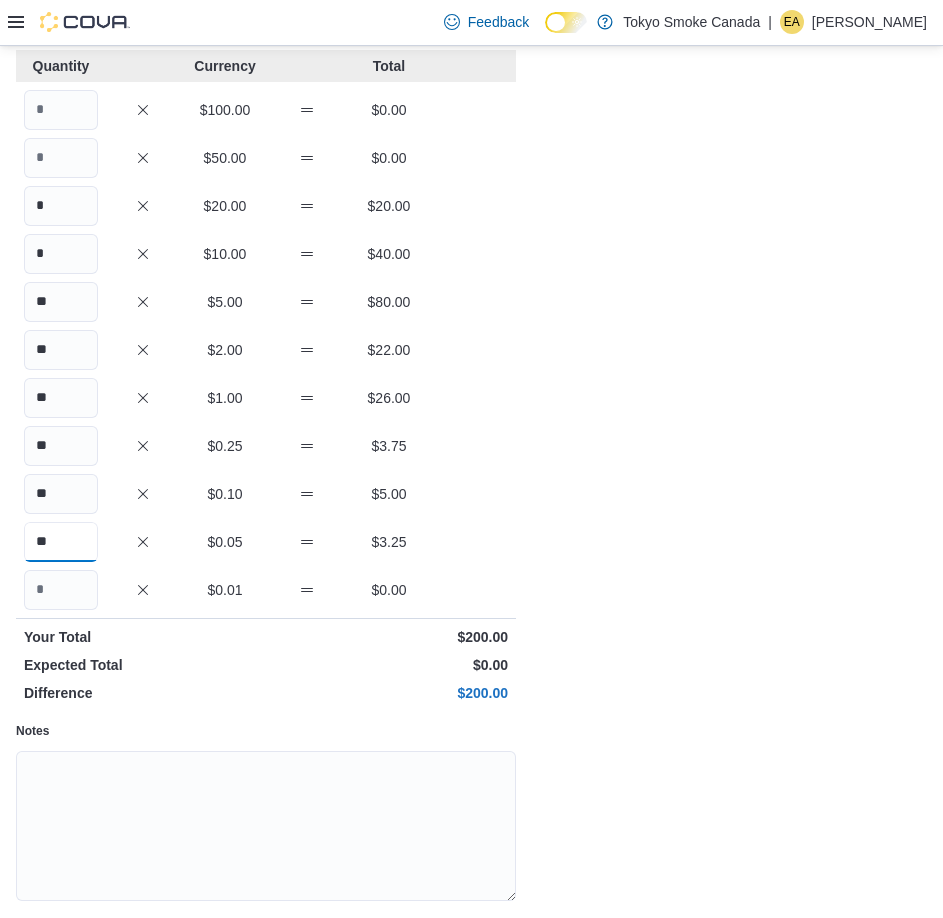 scroll, scrollTop: 199, scrollLeft: 0, axis: vertical 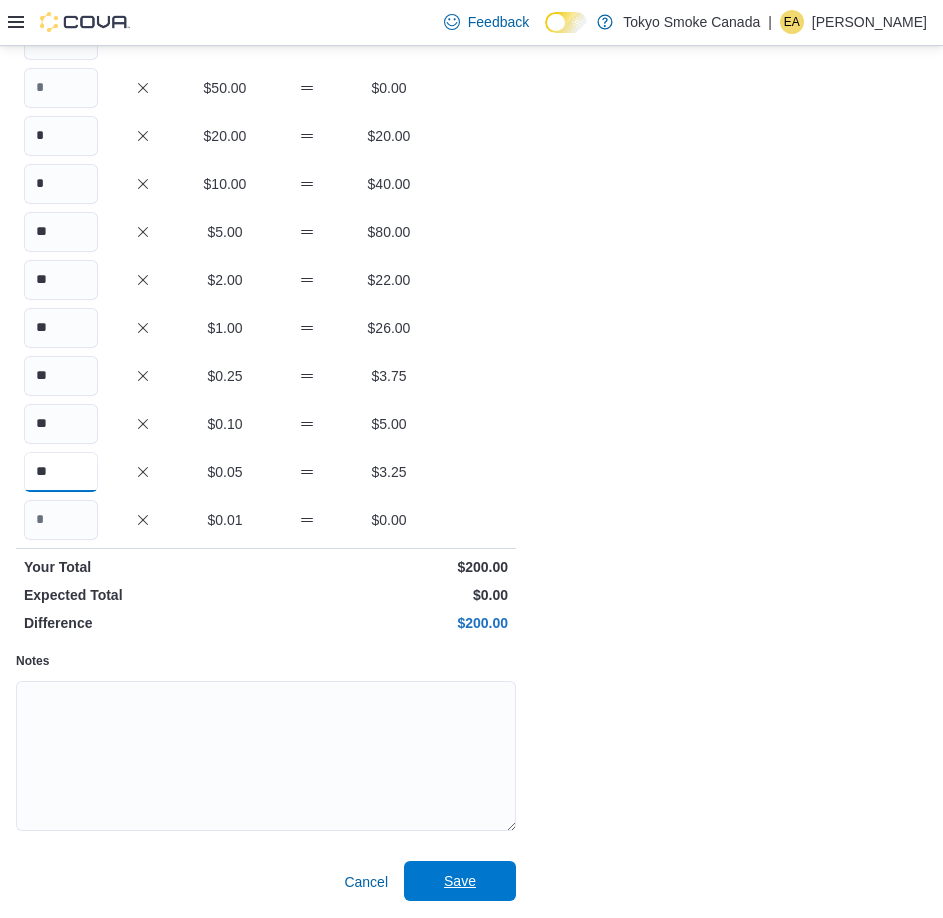 type on "**" 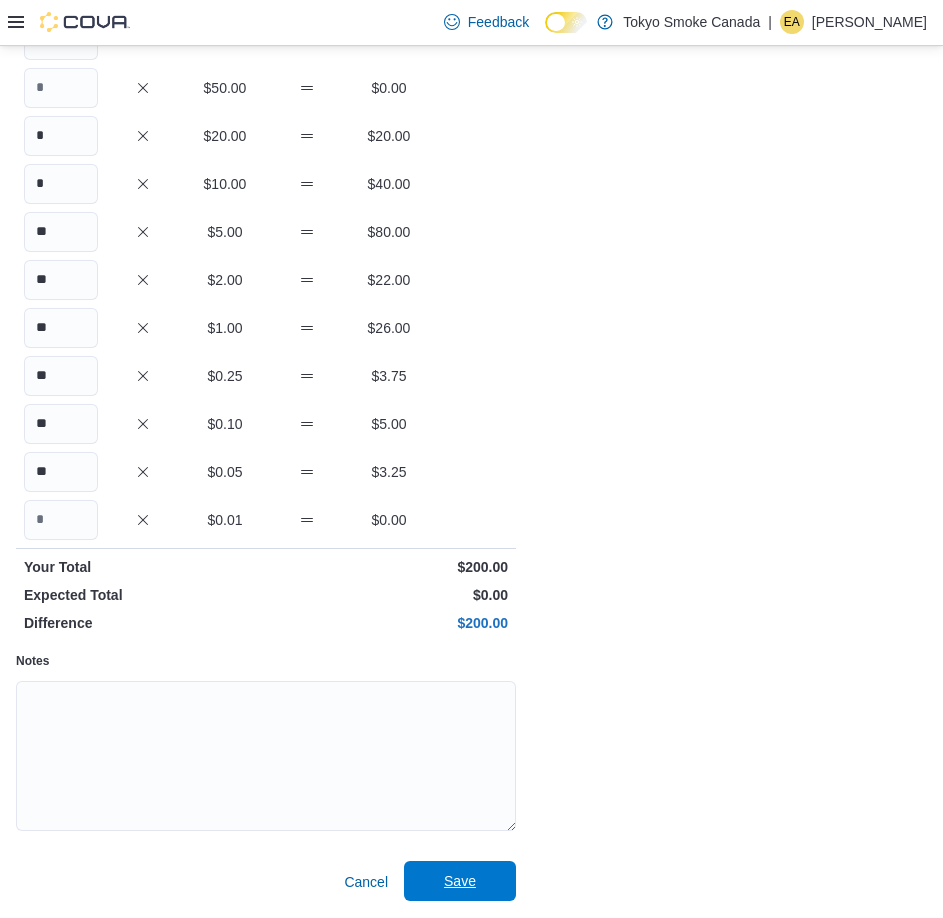 click on "Save" at bounding box center [460, 881] 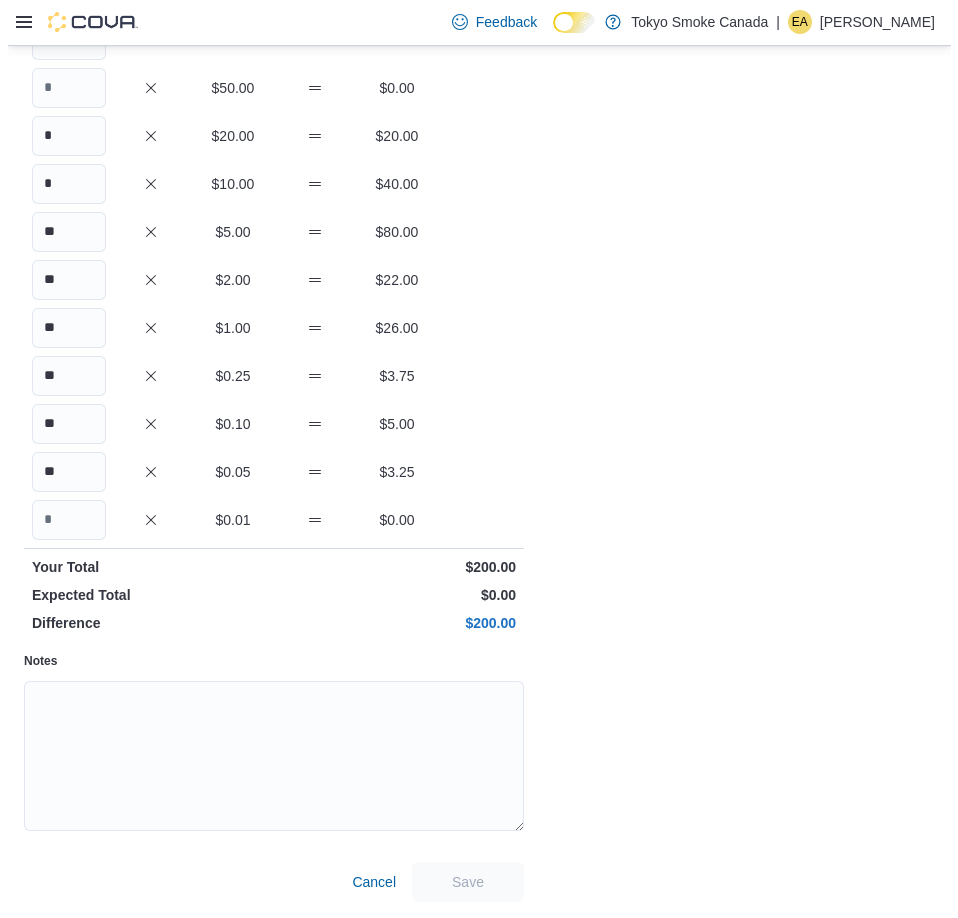 scroll, scrollTop: 0, scrollLeft: 0, axis: both 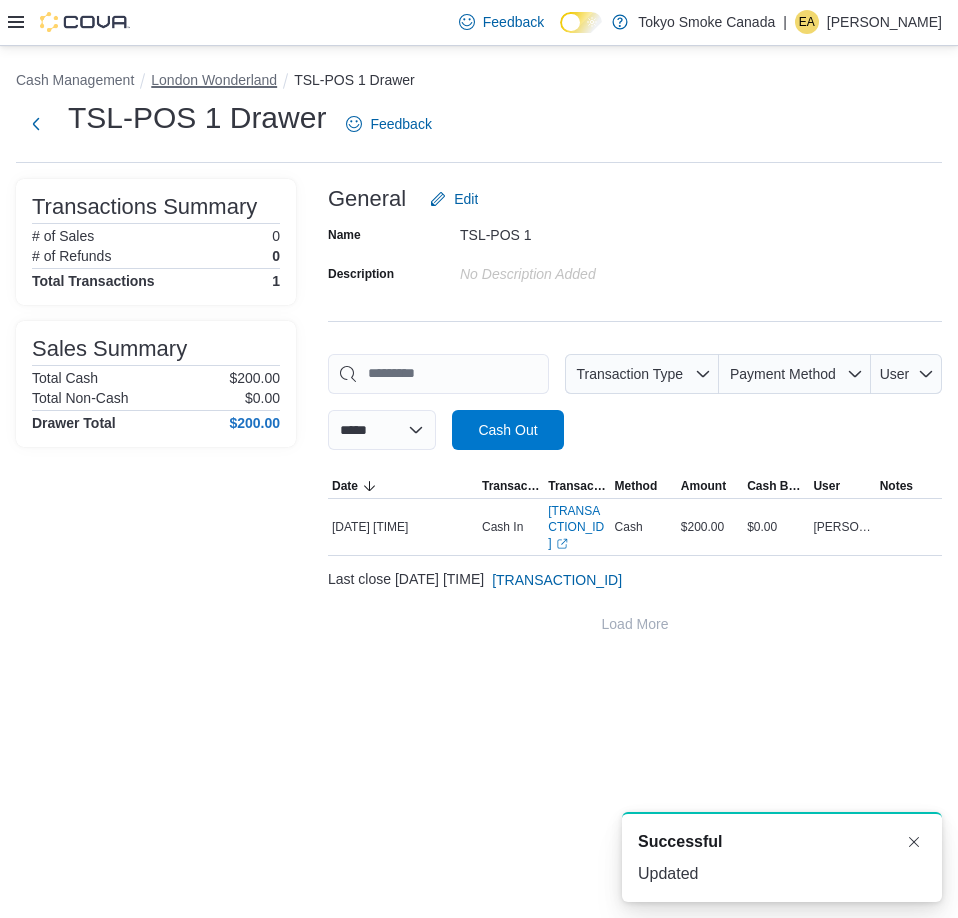 click on "London Wonderland" at bounding box center (214, 80) 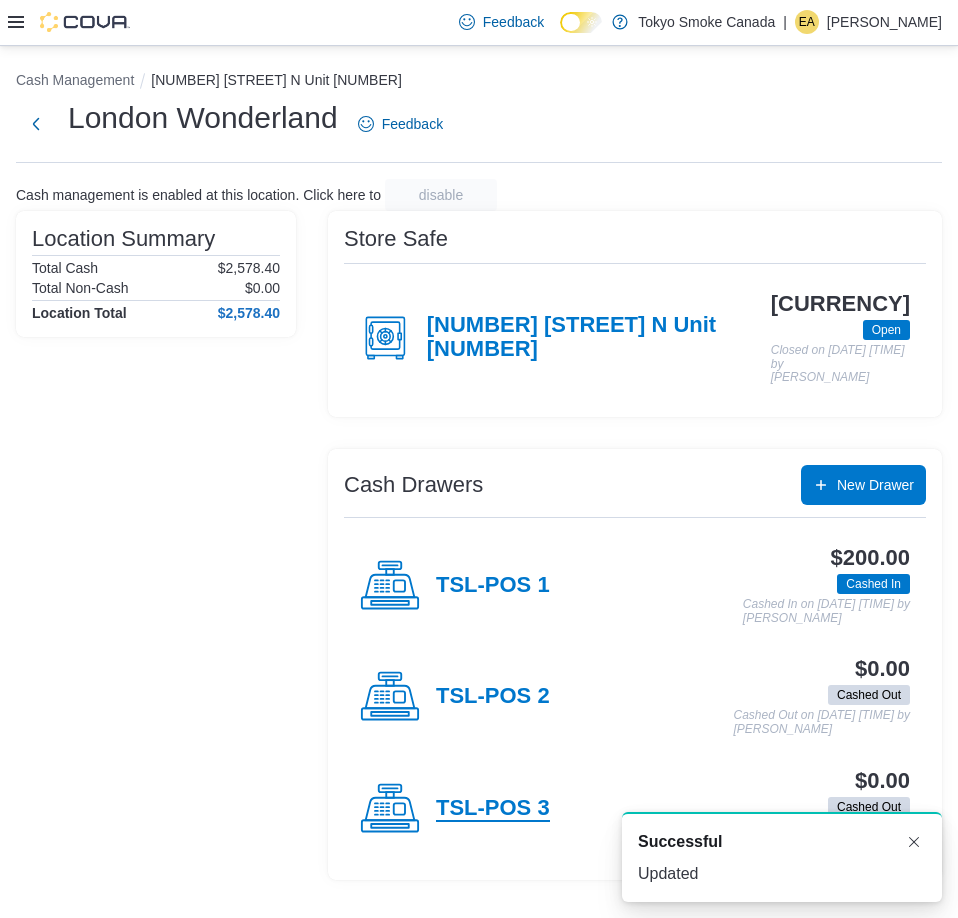 click on "TSL-POS 3" at bounding box center [493, 809] 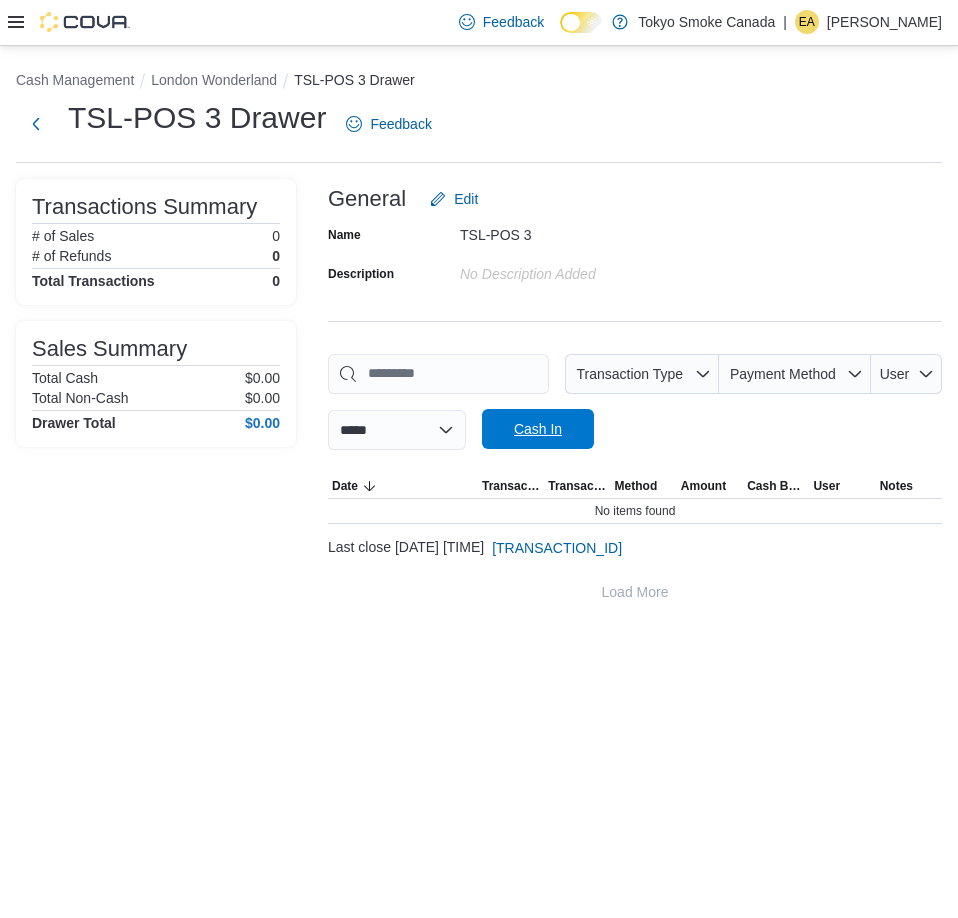 click on "Cash In" at bounding box center (538, 429) 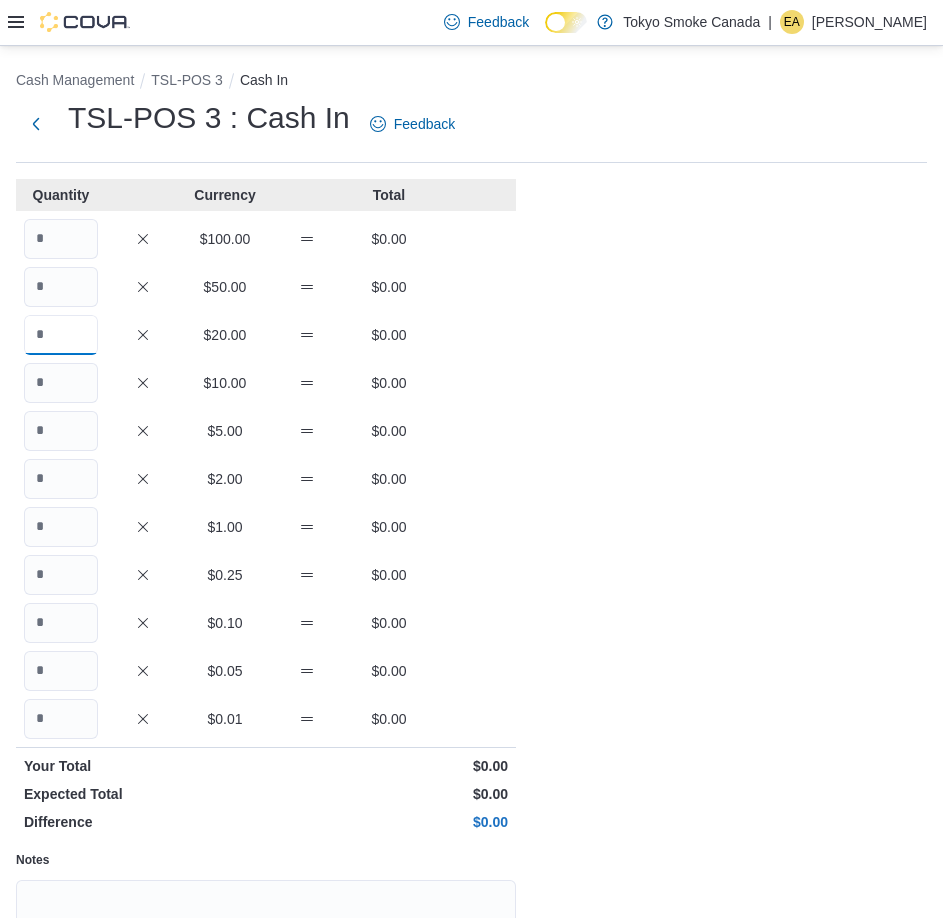 click at bounding box center [61, 335] 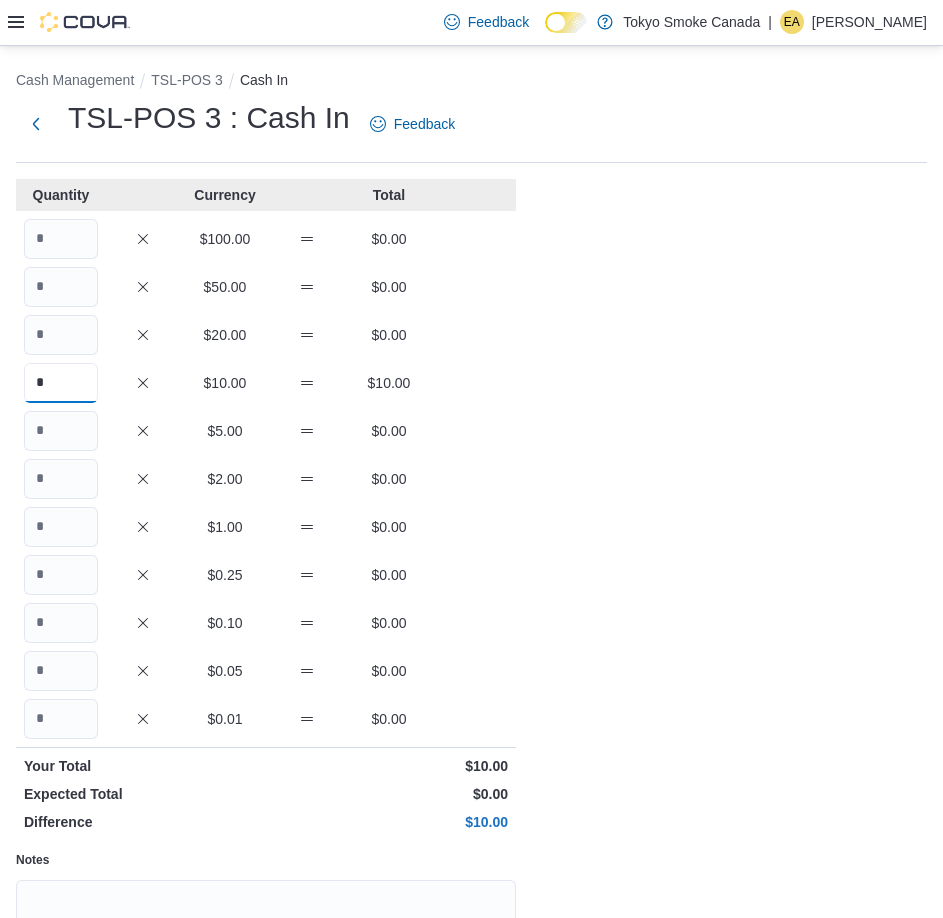 type on "*" 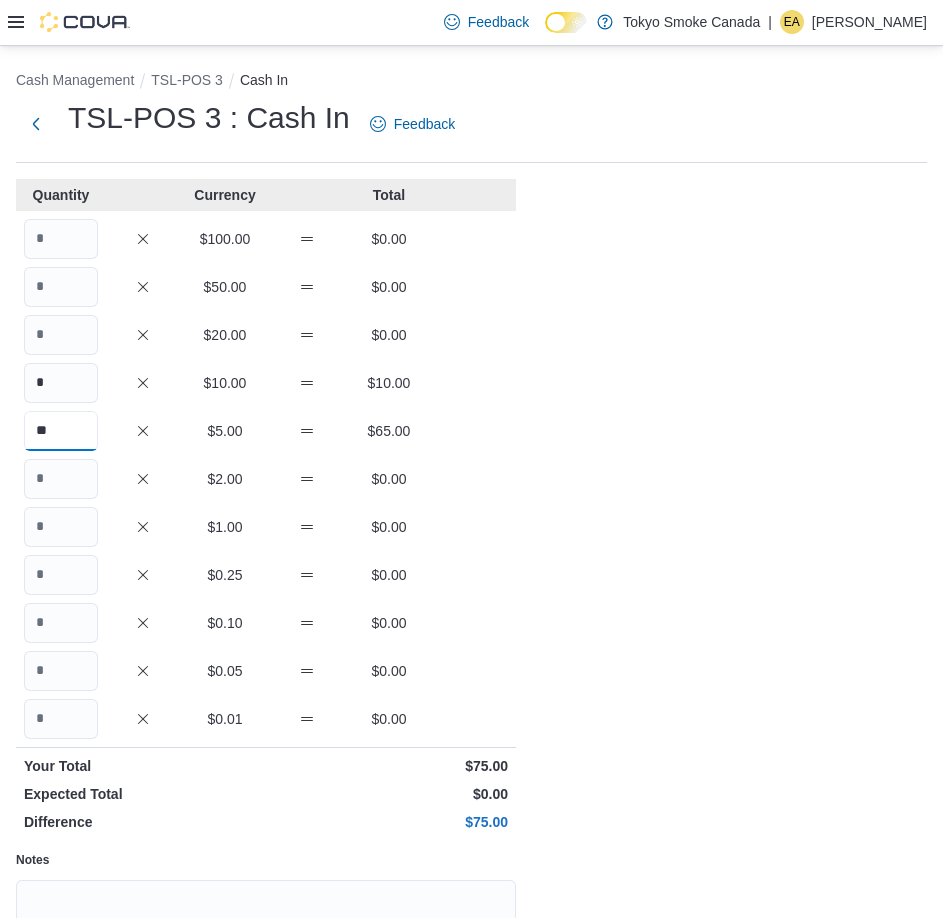 type on "**" 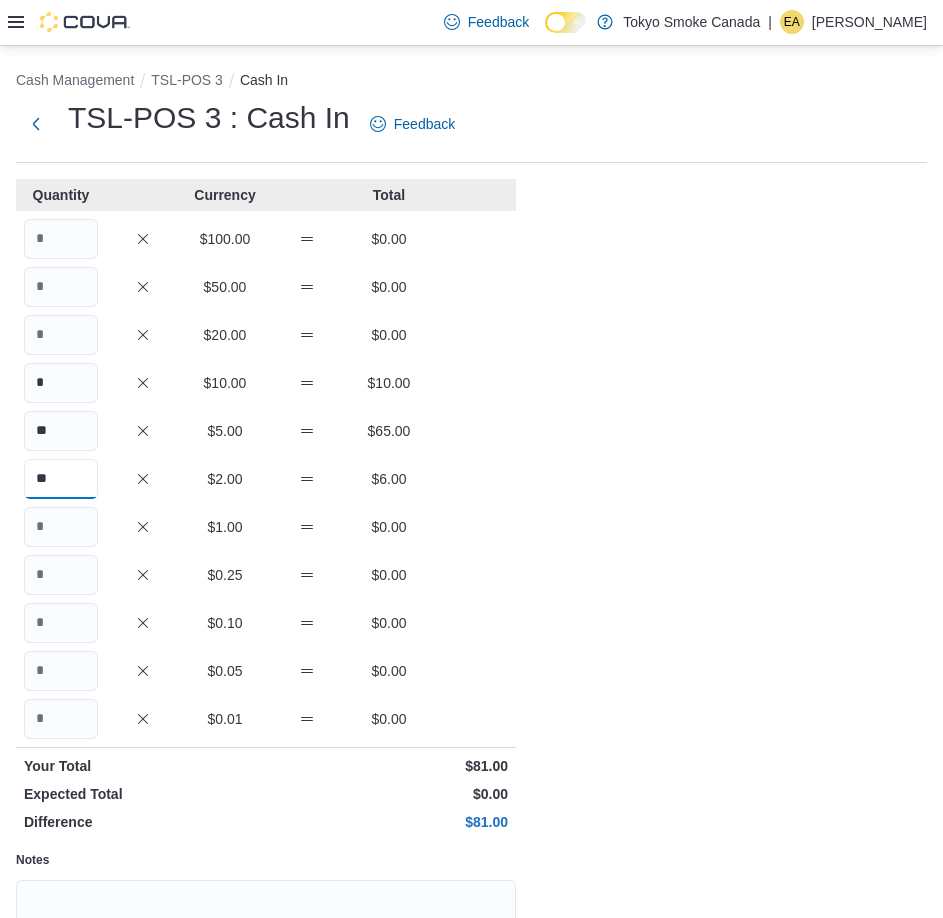 type on "**" 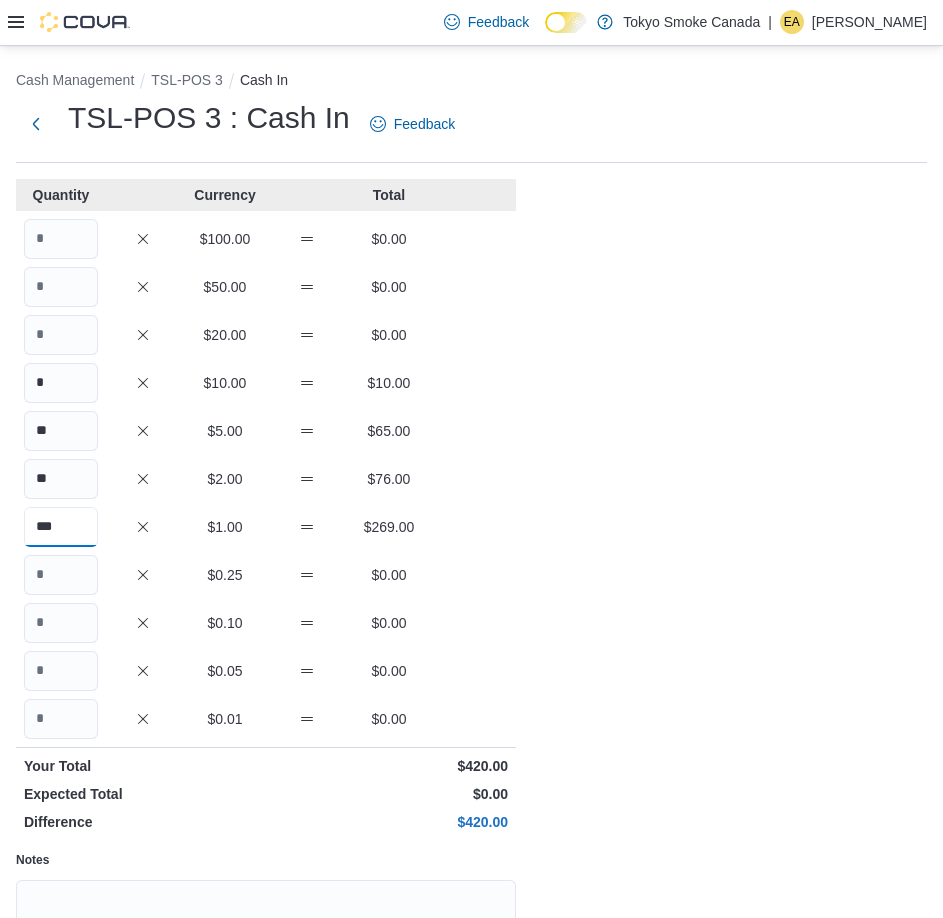 type on "***" 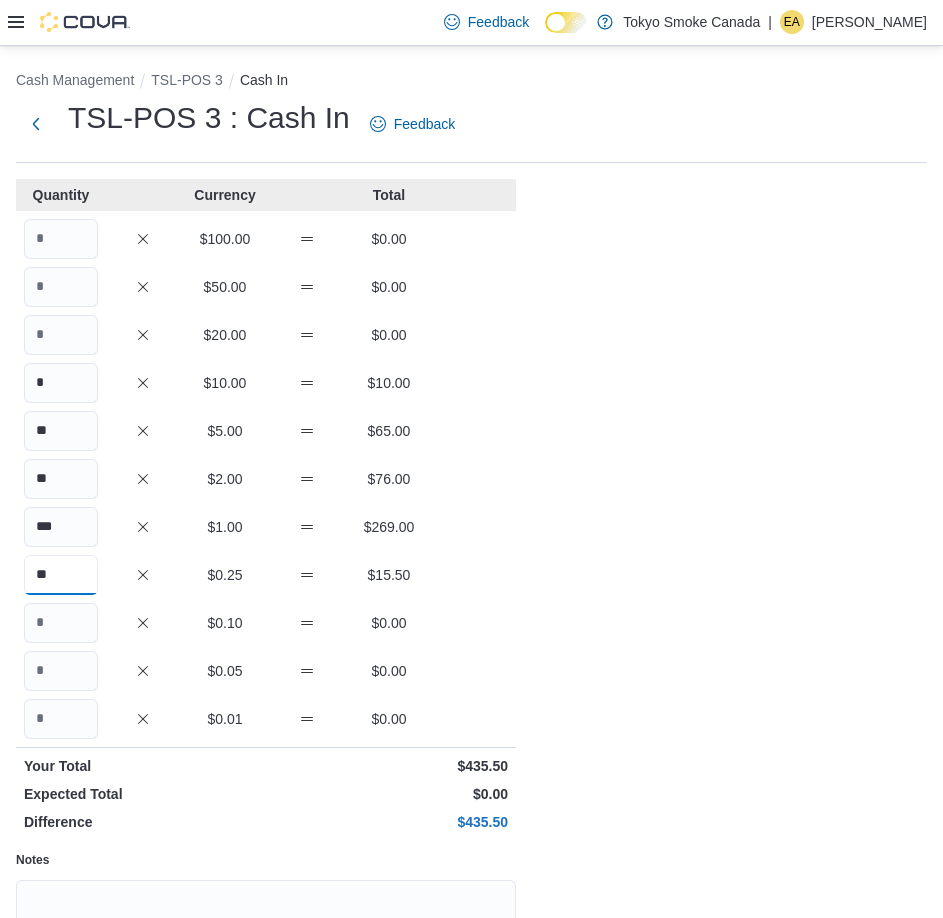 type on "**" 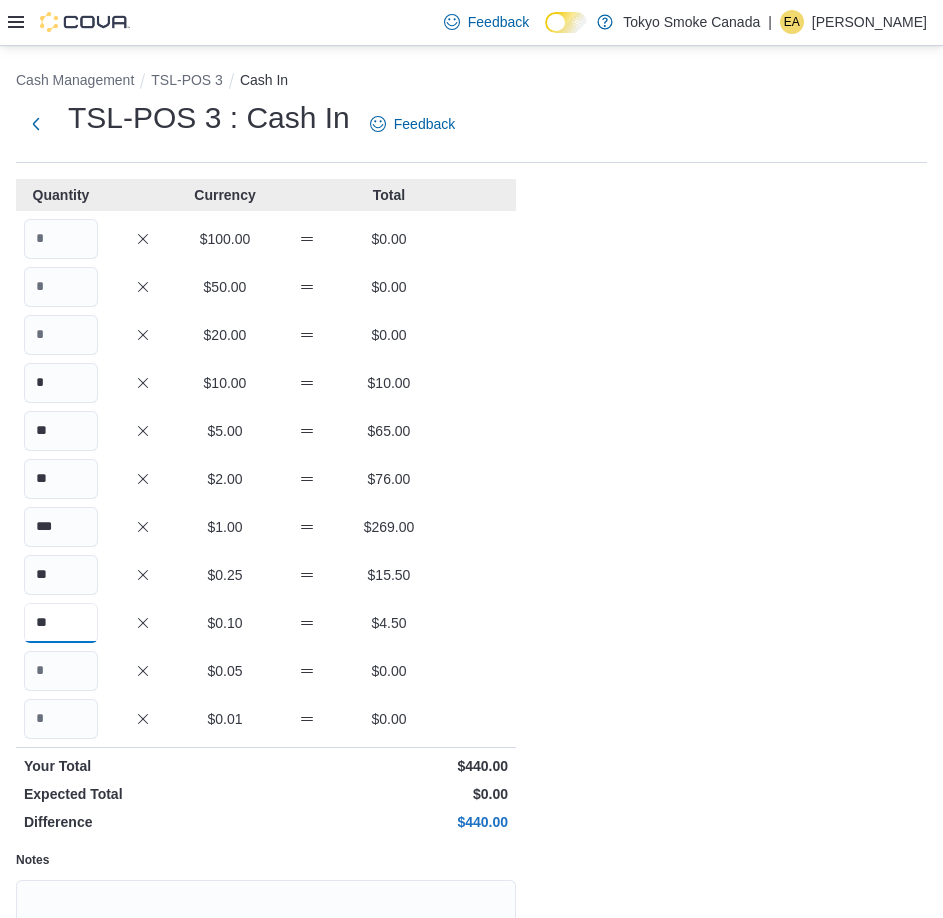 type on "**" 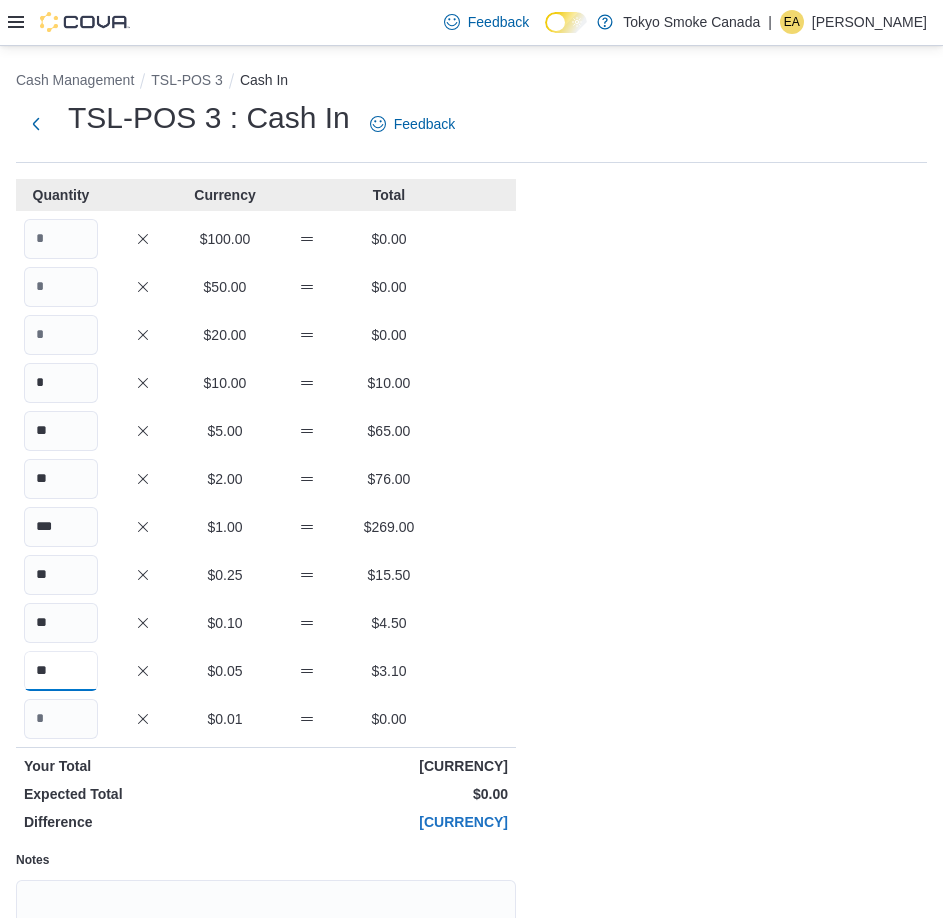 type on "**" 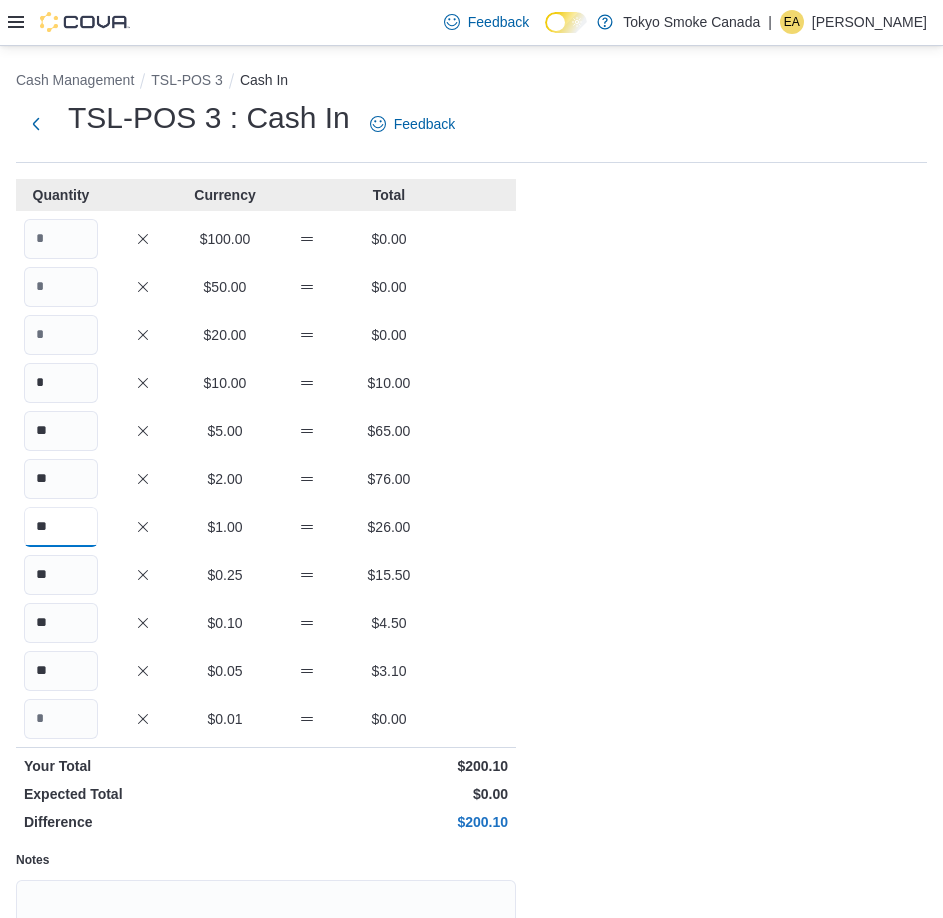 type on "**" 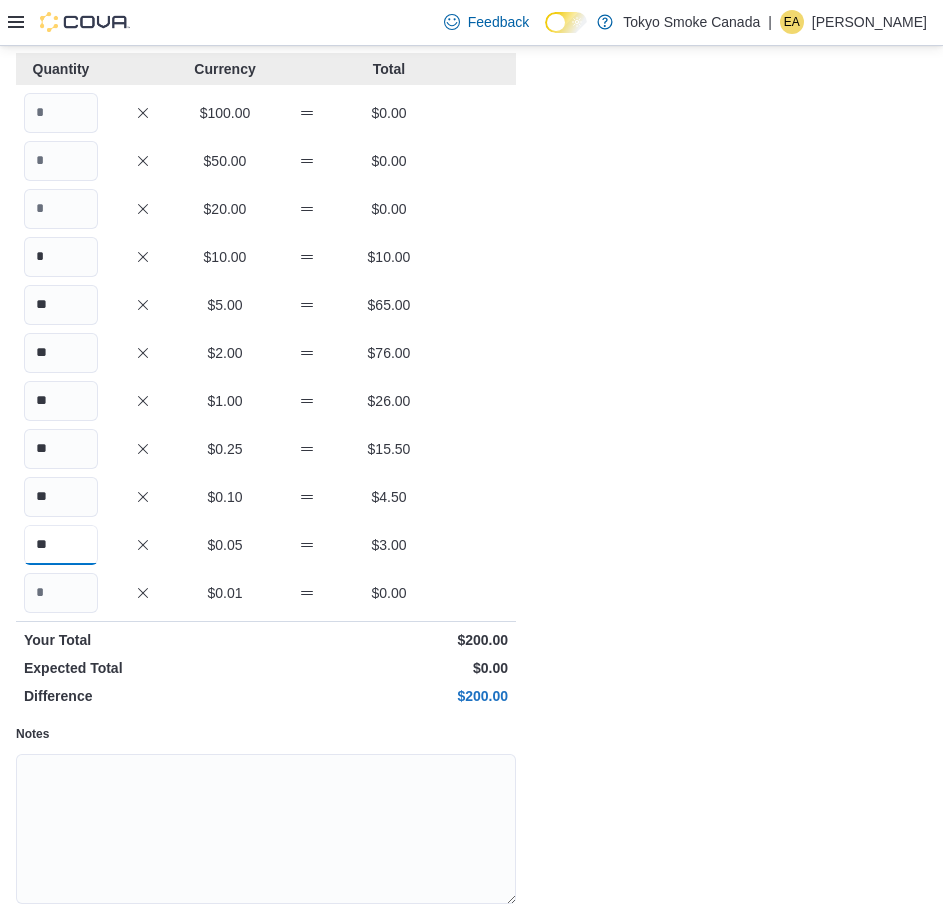 scroll, scrollTop: 199, scrollLeft: 0, axis: vertical 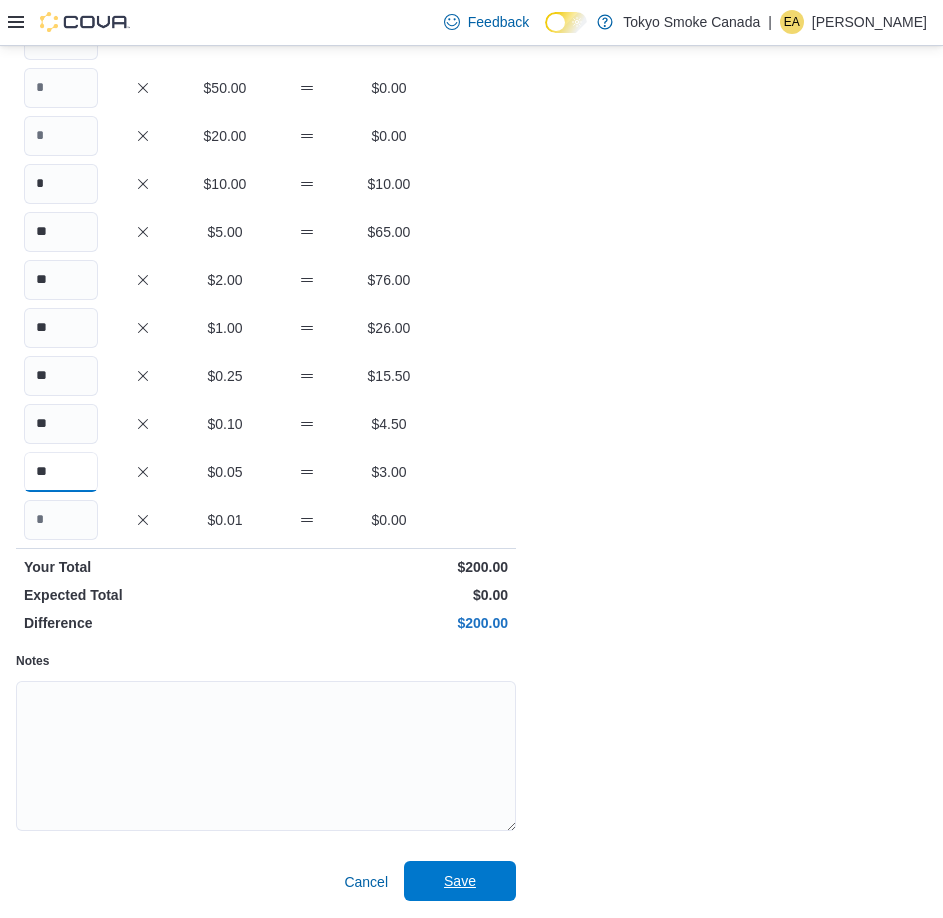 type on "**" 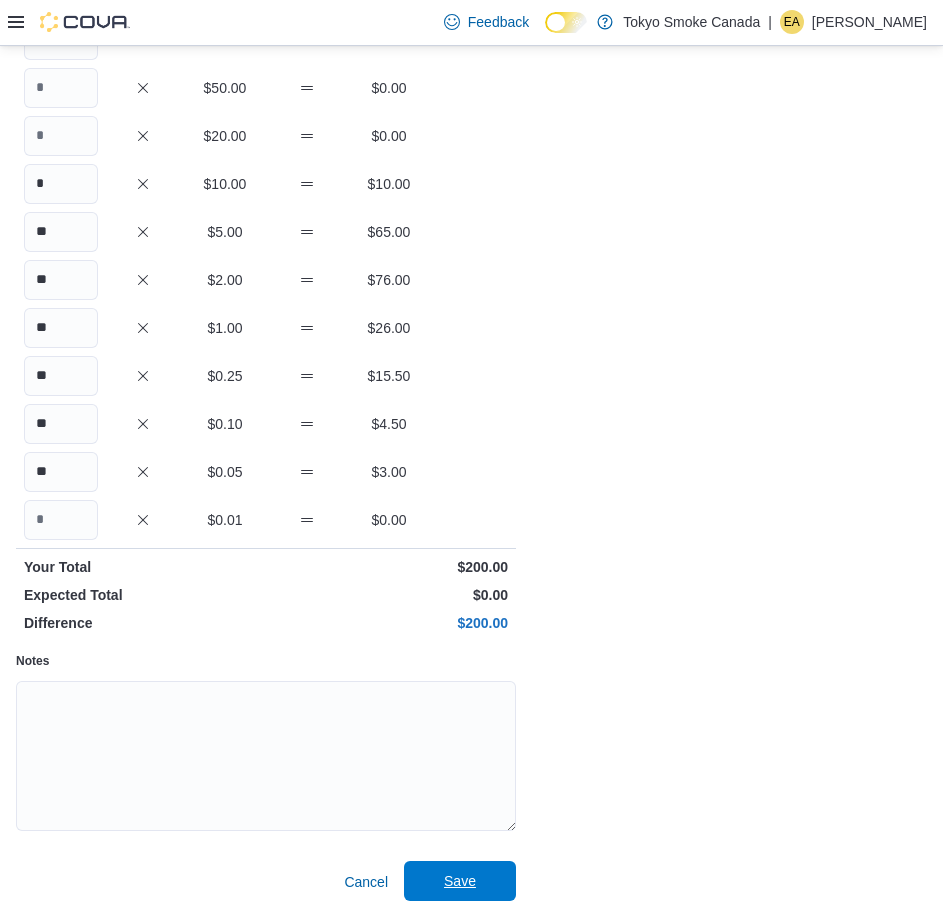 click on "Cancel Save" at bounding box center [266, 882] 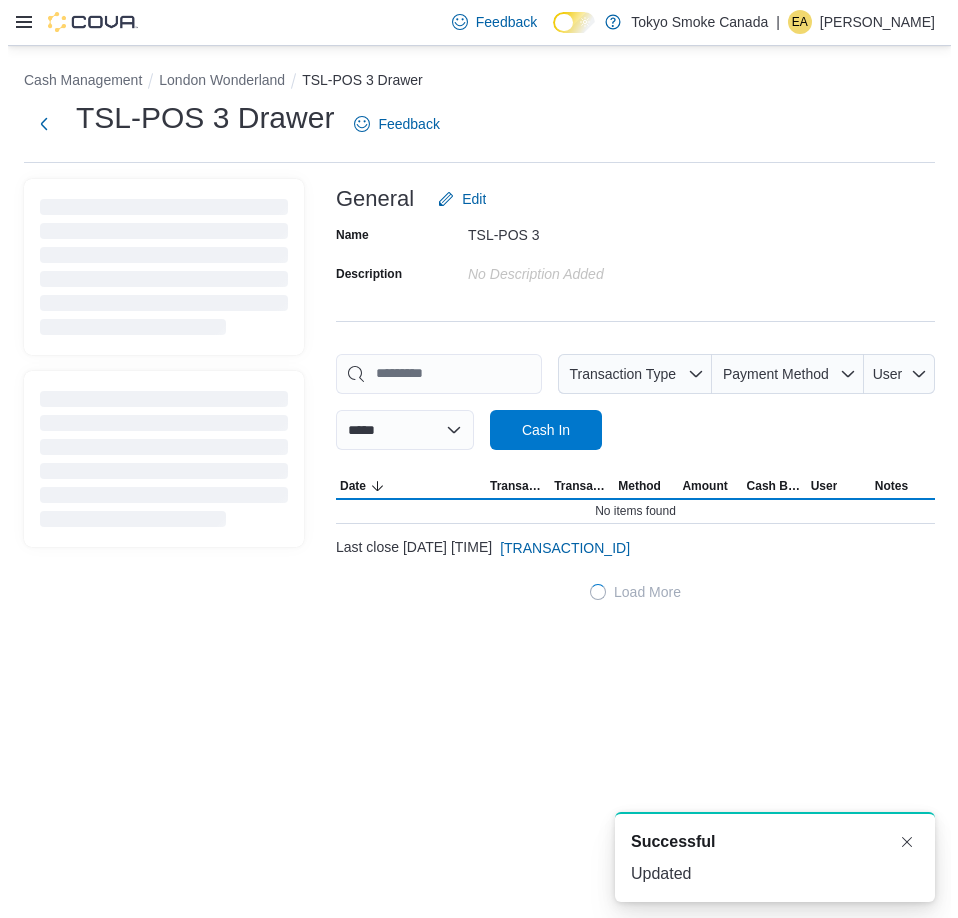scroll, scrollTop: 0, scrollLeft: 0, axis: both 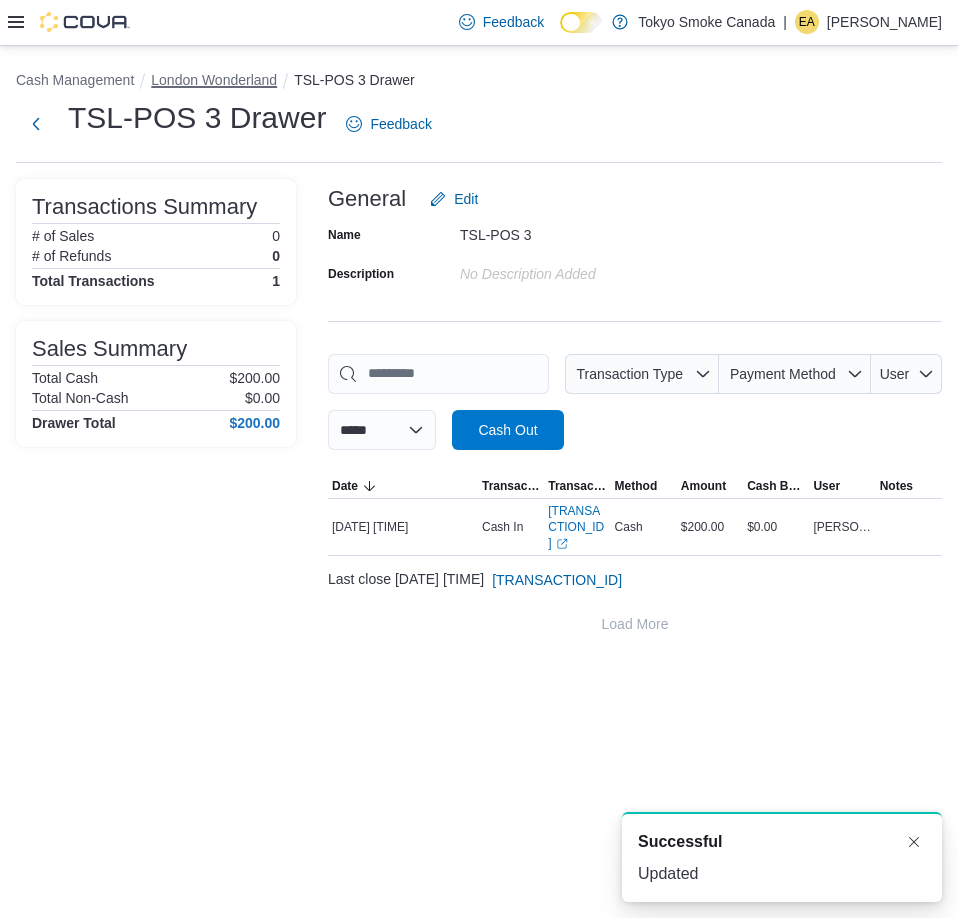 click on "London Wonderland" at bounding box center [214, 80] 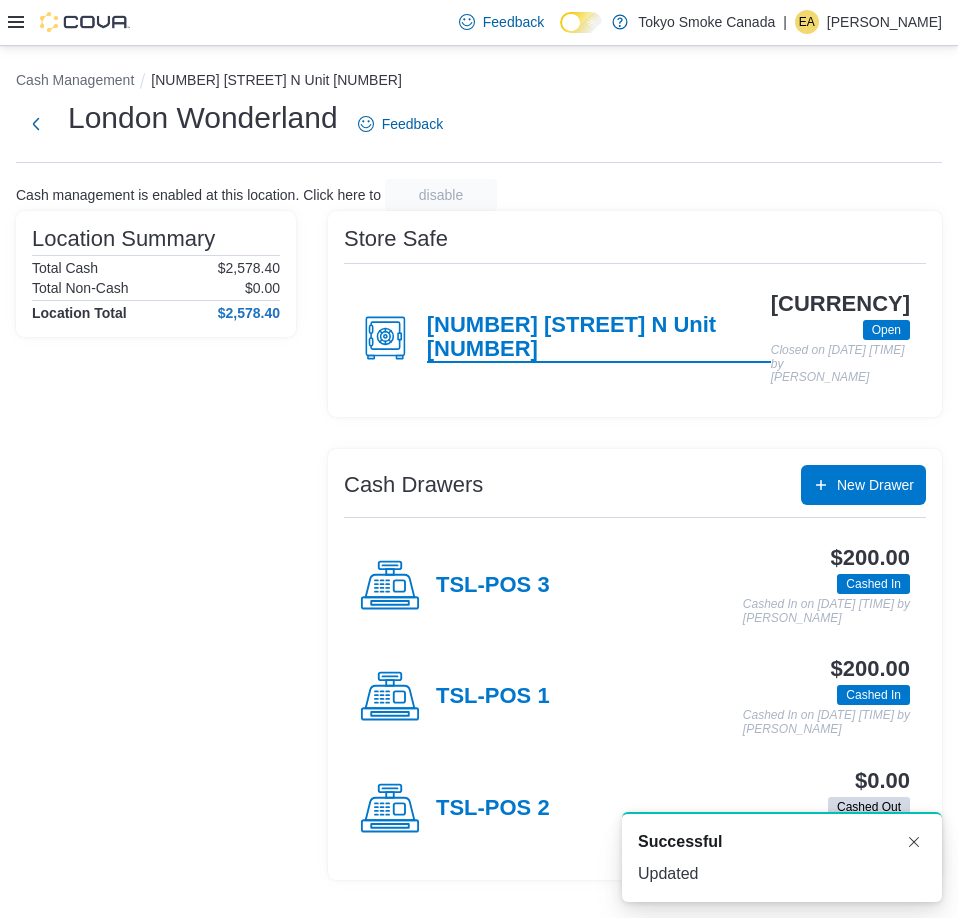 click on "[NUMBER] [STREET] N Unit [NUMBER]" at bounding box center (599, 338) 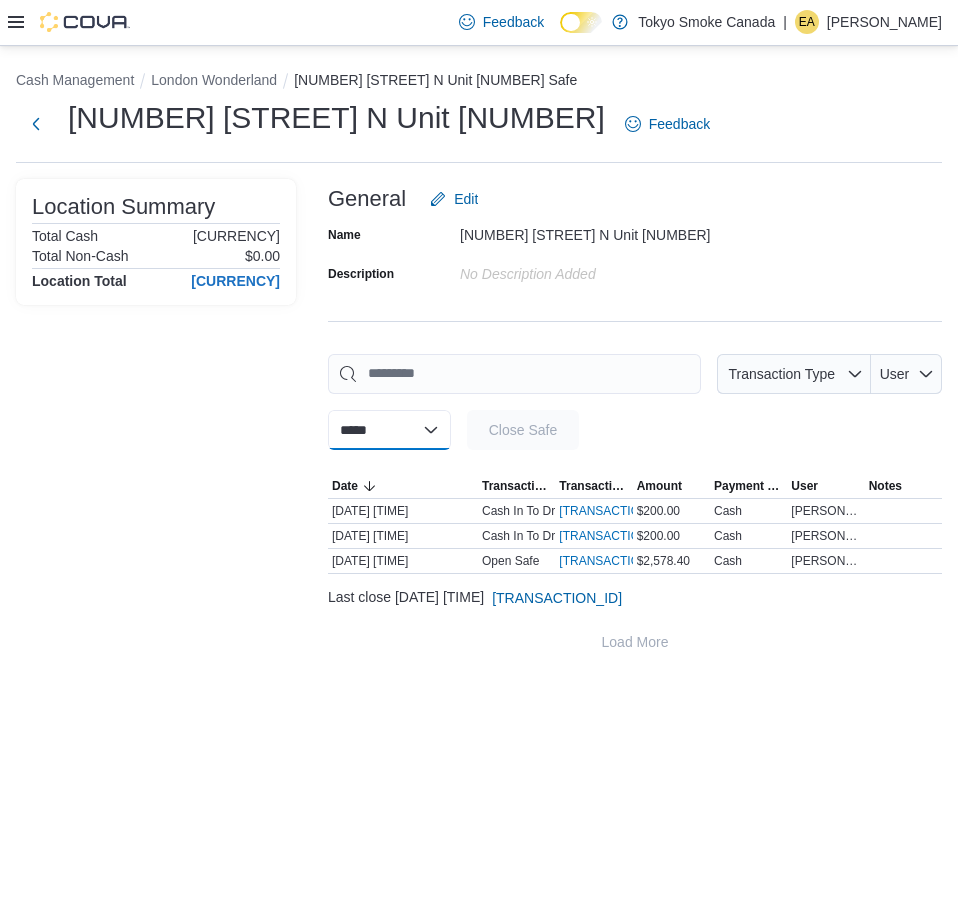 click on "**********" at bounding box center [389, 430] 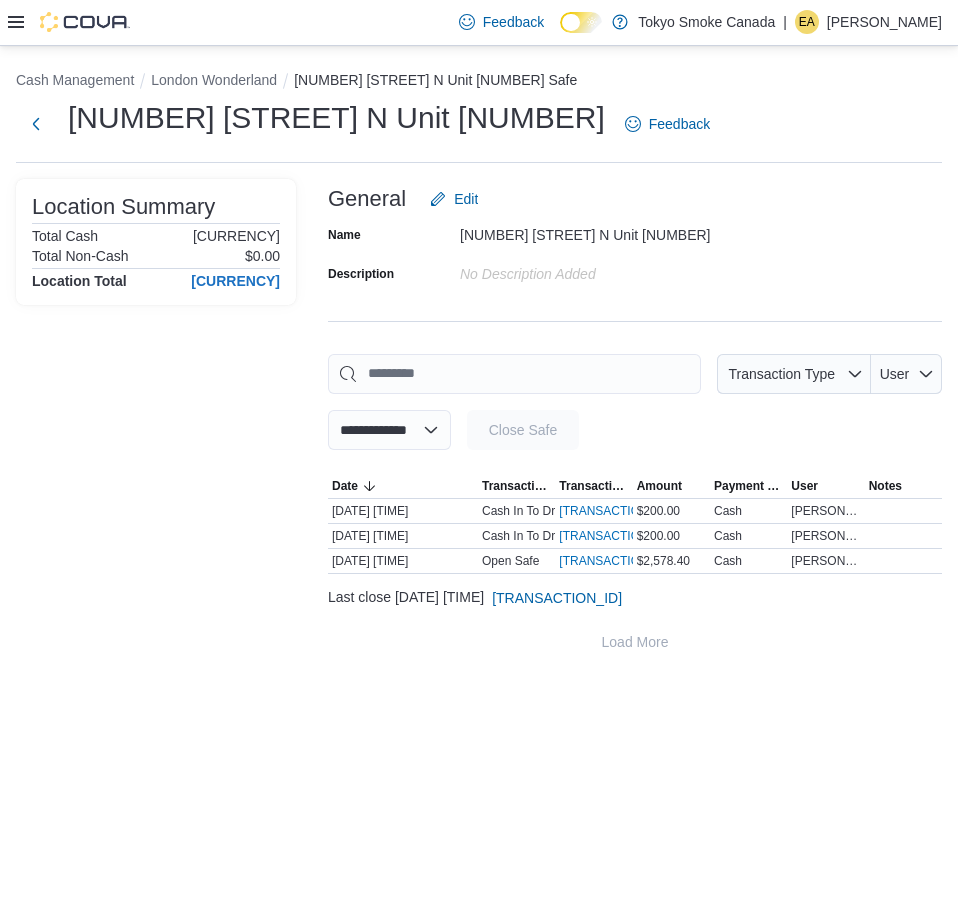 click on "**********" at bounding box center (389, 430) 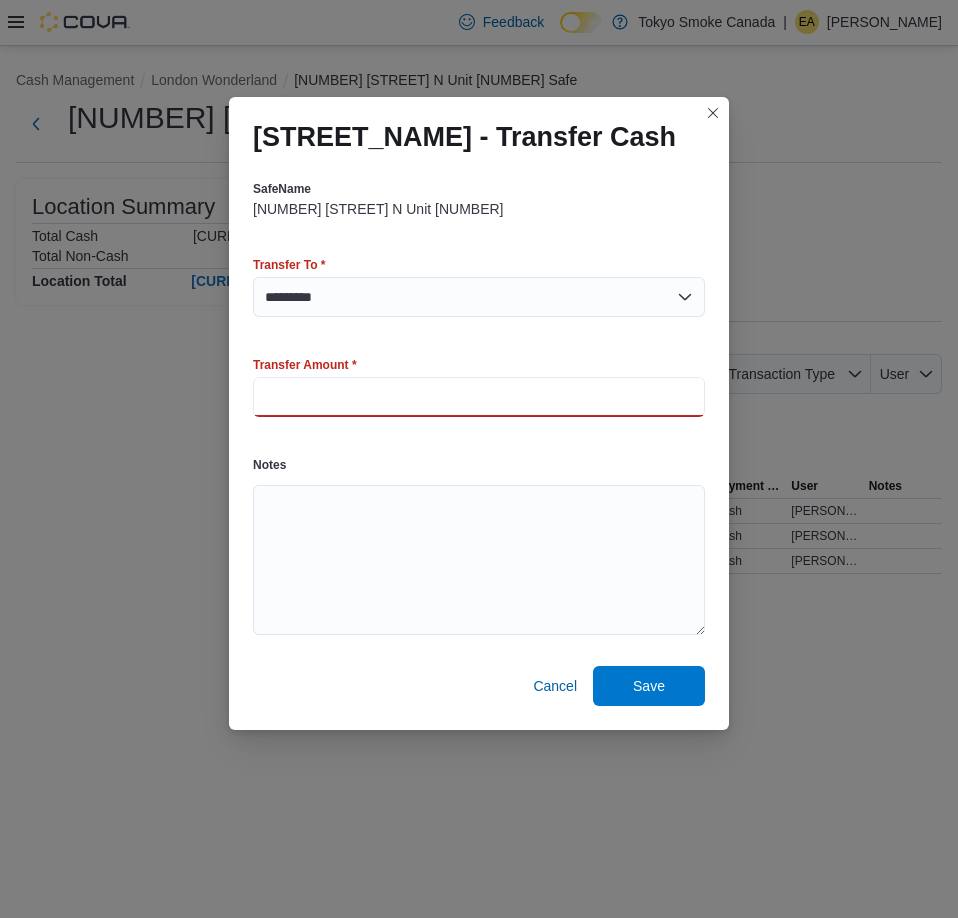 click at bounding box center (479, 397) 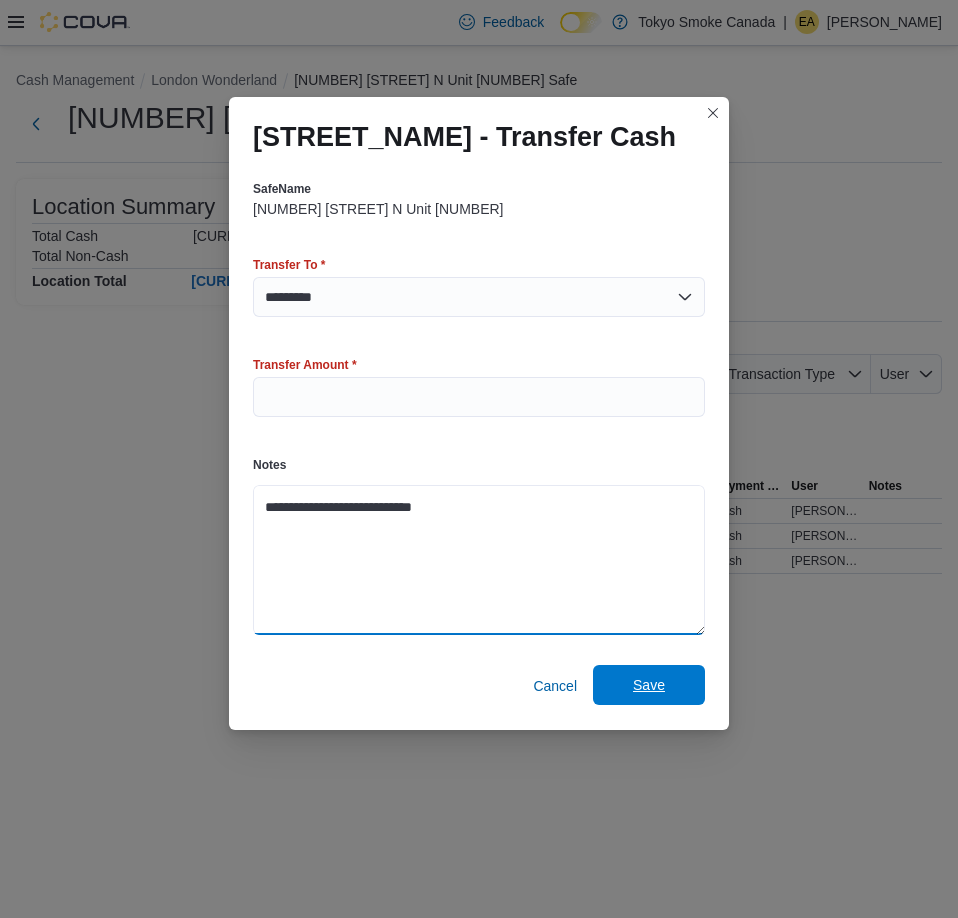type on "**********" 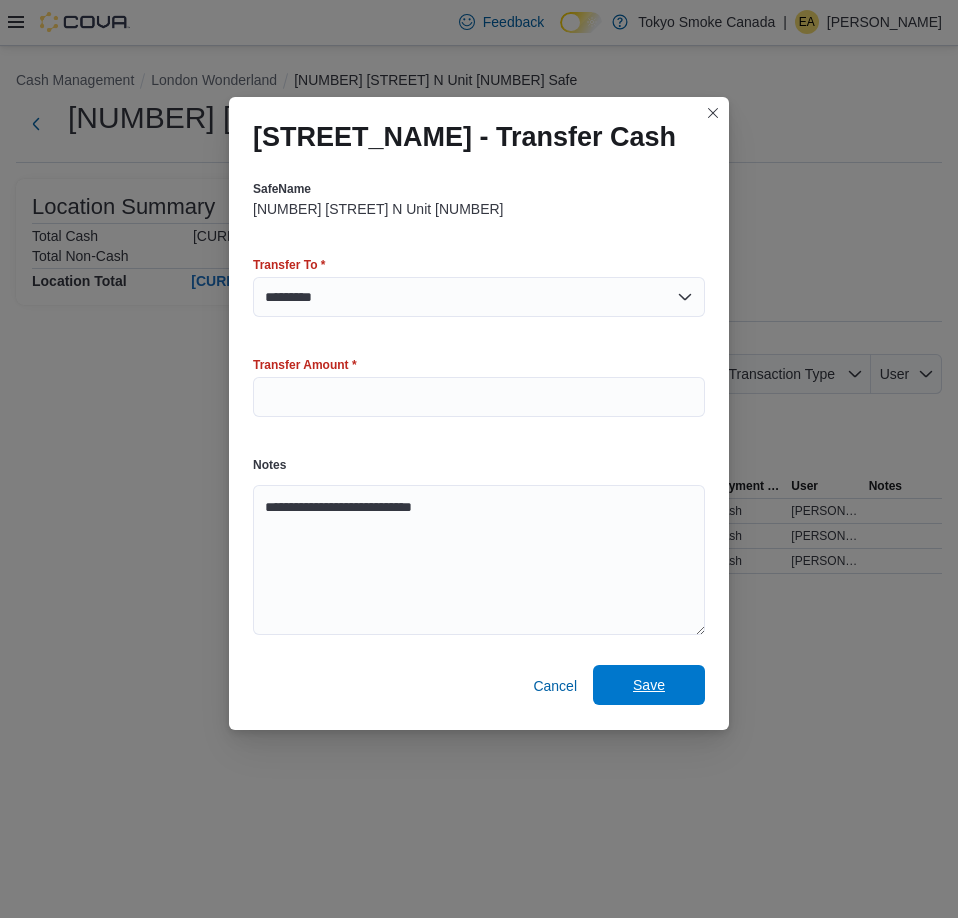 click on "Save" at bounding box center [649, 685] 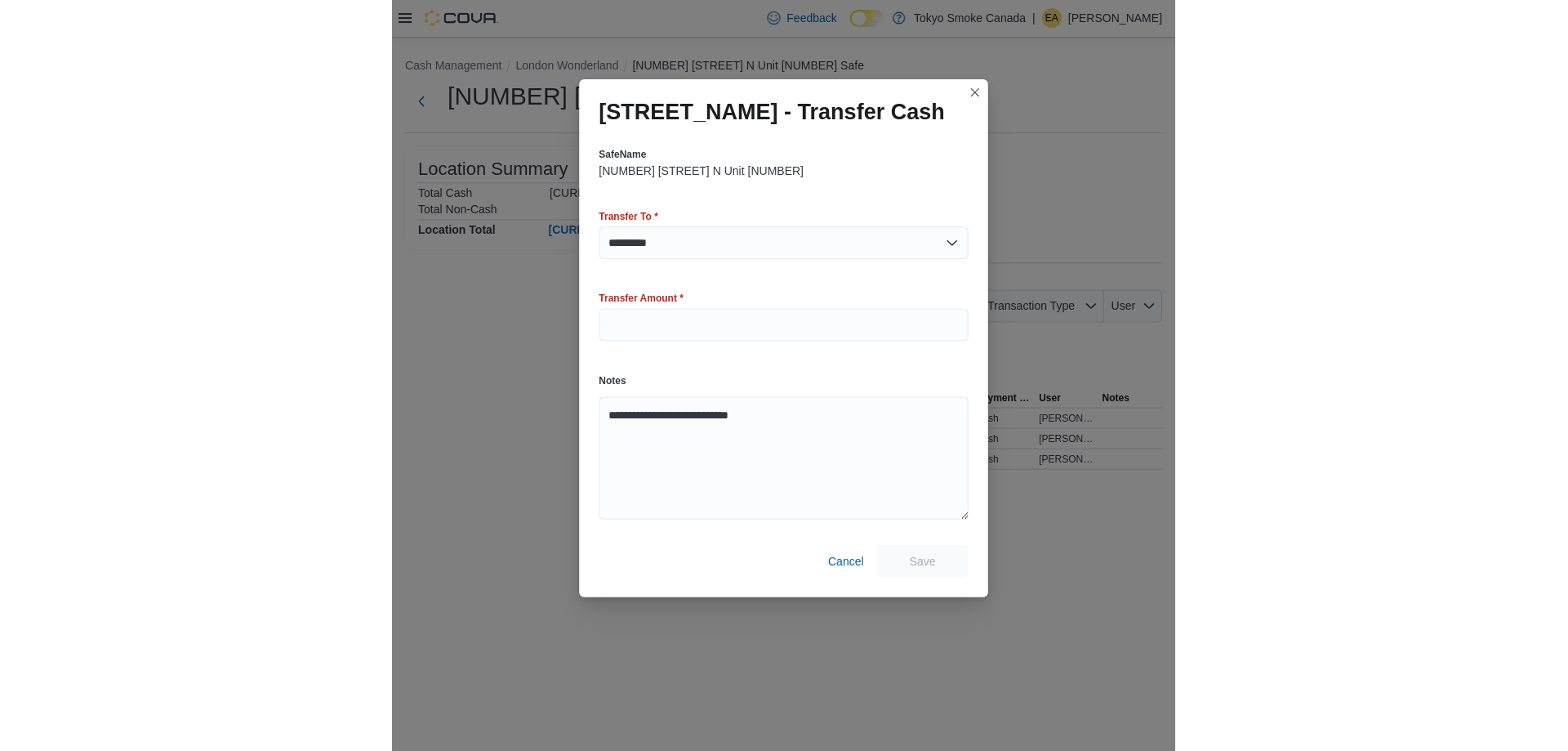 scroll, scrollTop: 0, scrollLeft: 0, axis: both 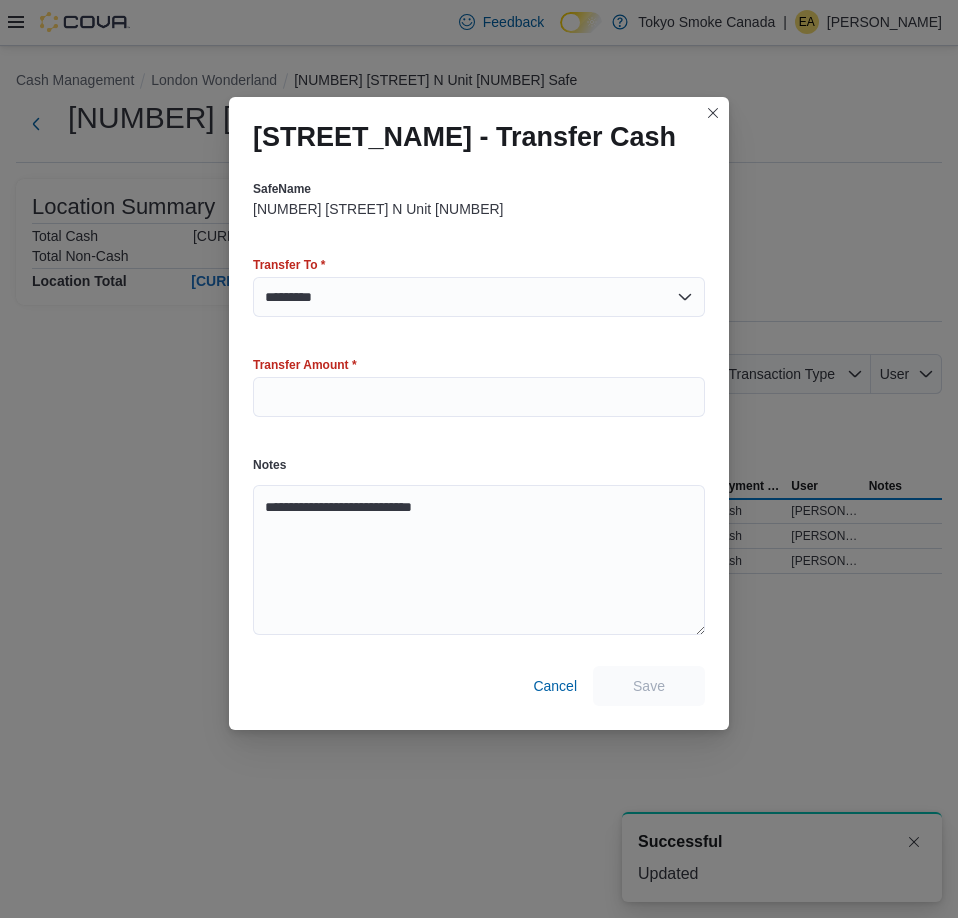 select 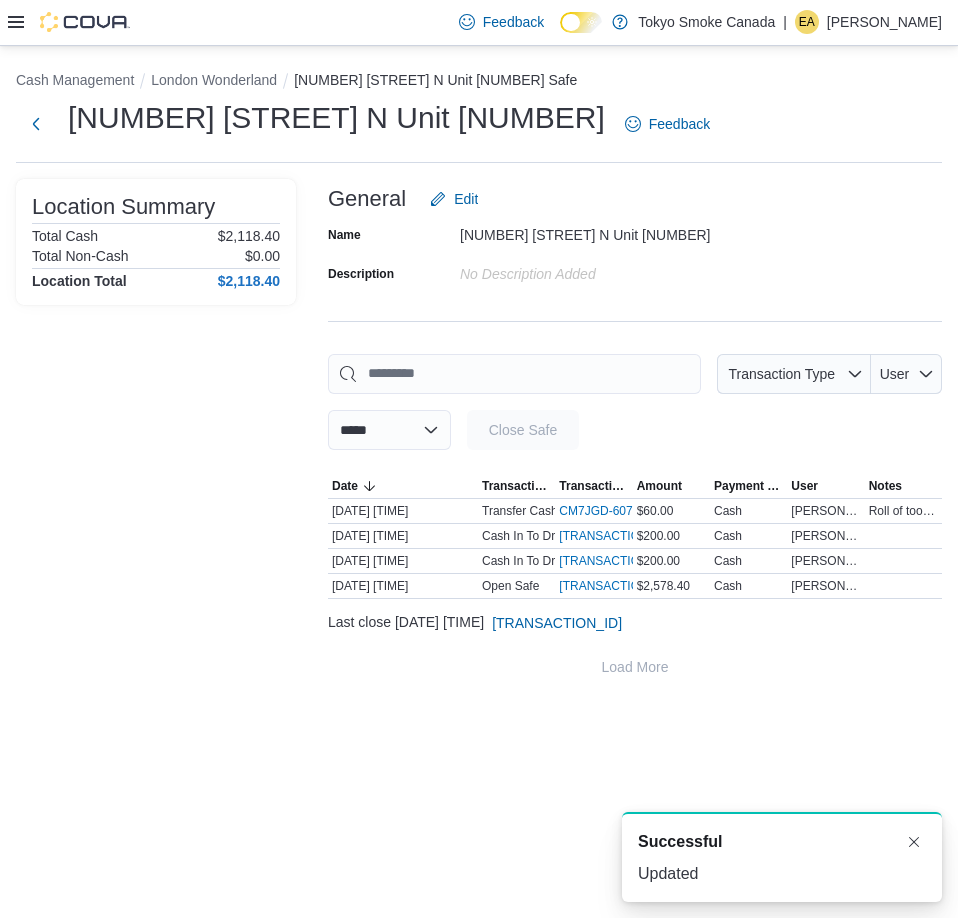 click on "**********" at bounding box center [479, 482] 